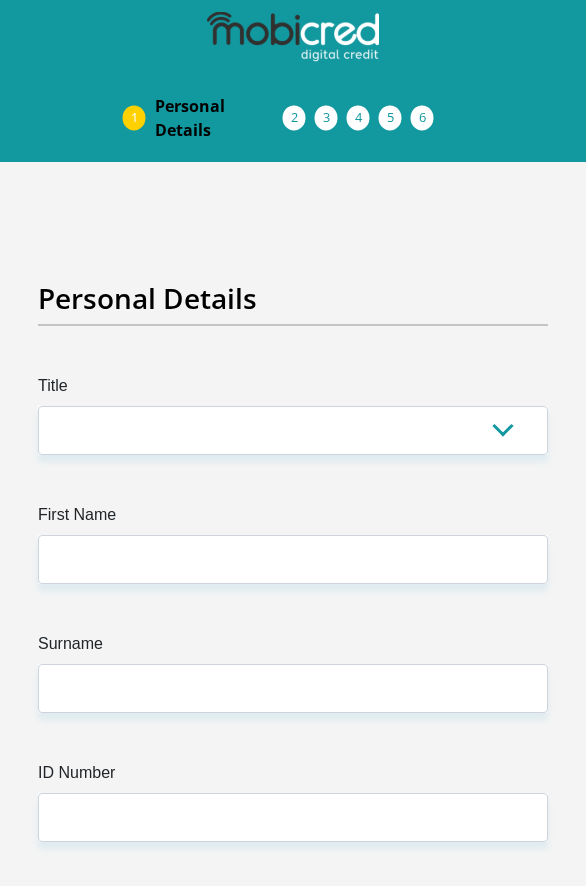 scroll, scrollTop: 0, scrollLeft: 0, axis: both 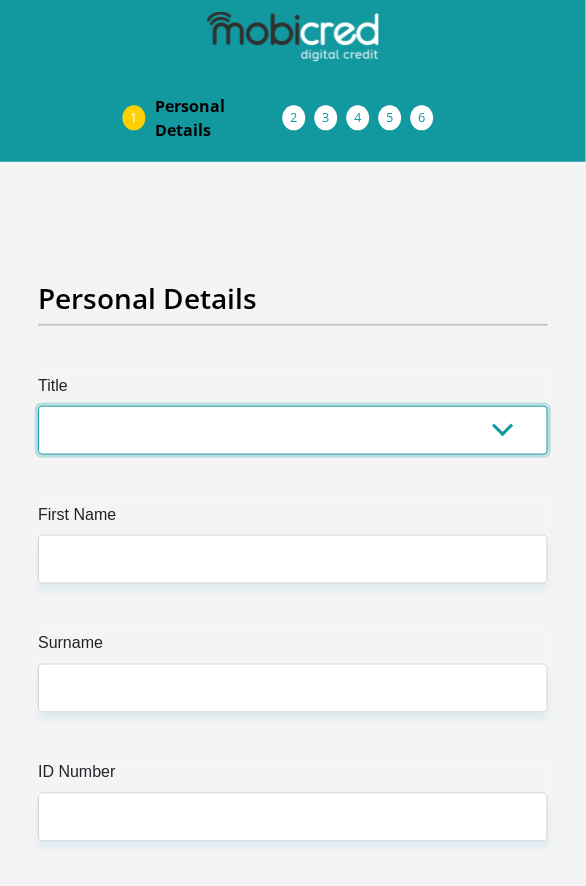 click on "Mr
Ms
Mrs
Dr
Other" at bounding box center [293, 430] 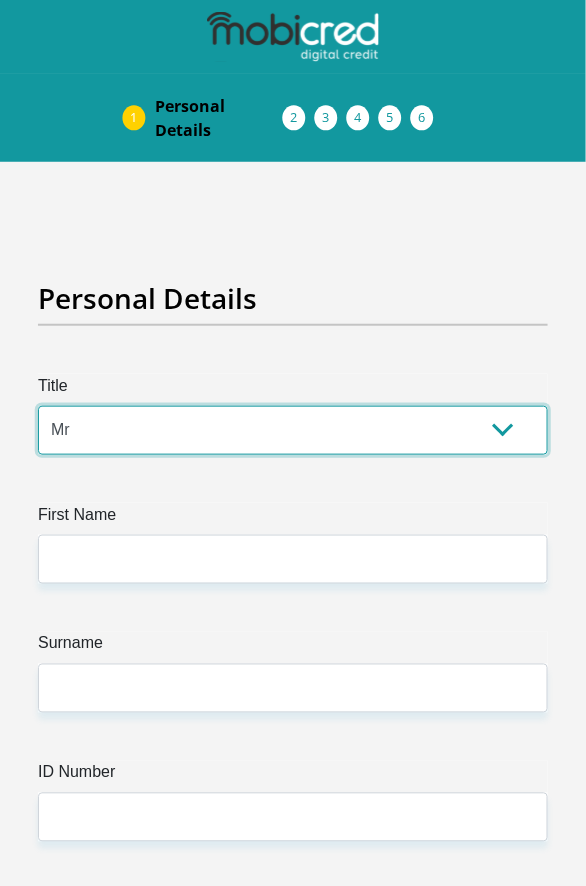 click on "Mr
Ms
Mrs
Dr
Other" at bounding box center [293, 430] 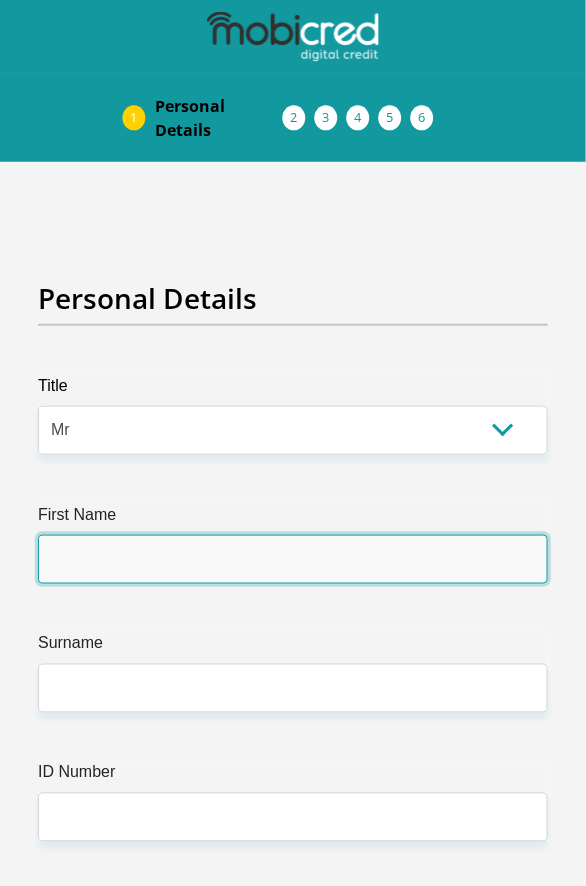 click on "First Name" at bounding box center [293, 559] 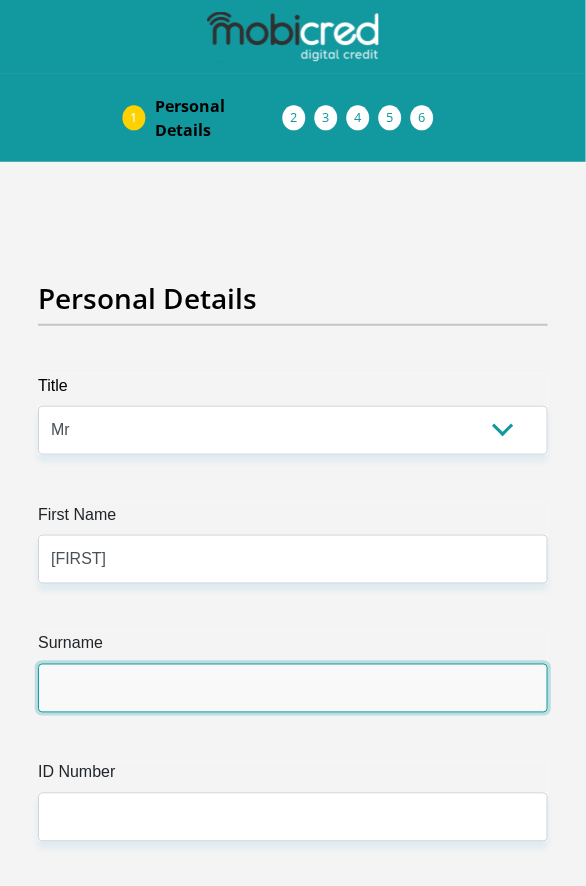 type on "Roodt" 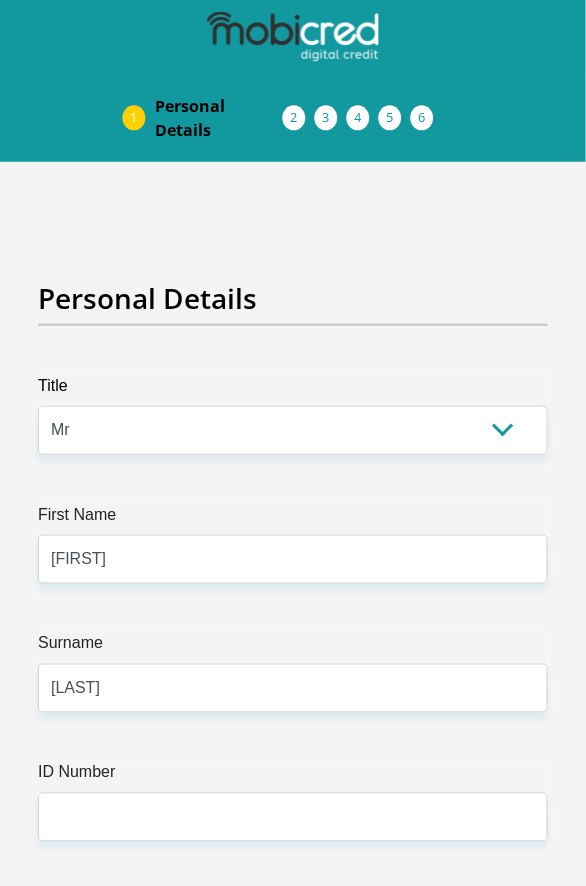 type on "0661491725" 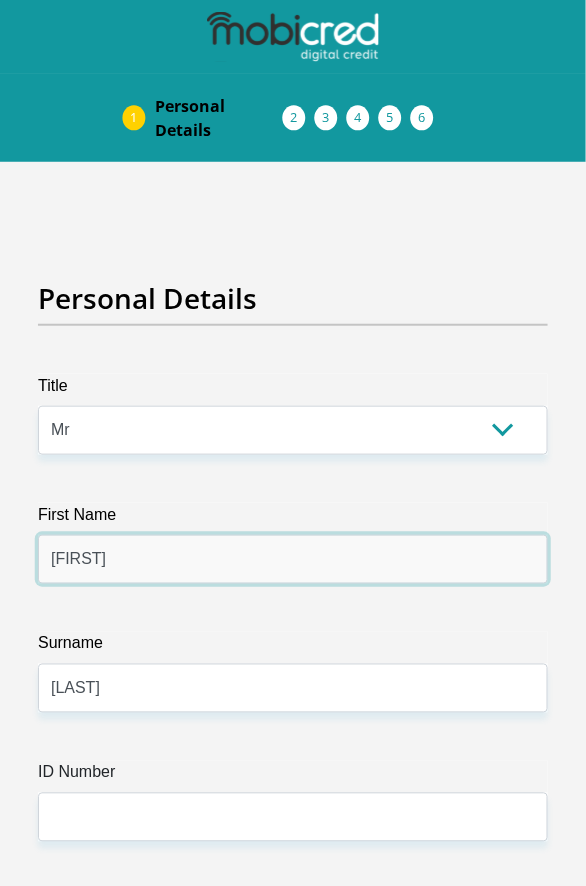 scroll, scrollTop: 333, scrollLeft: 0, axis: vertical 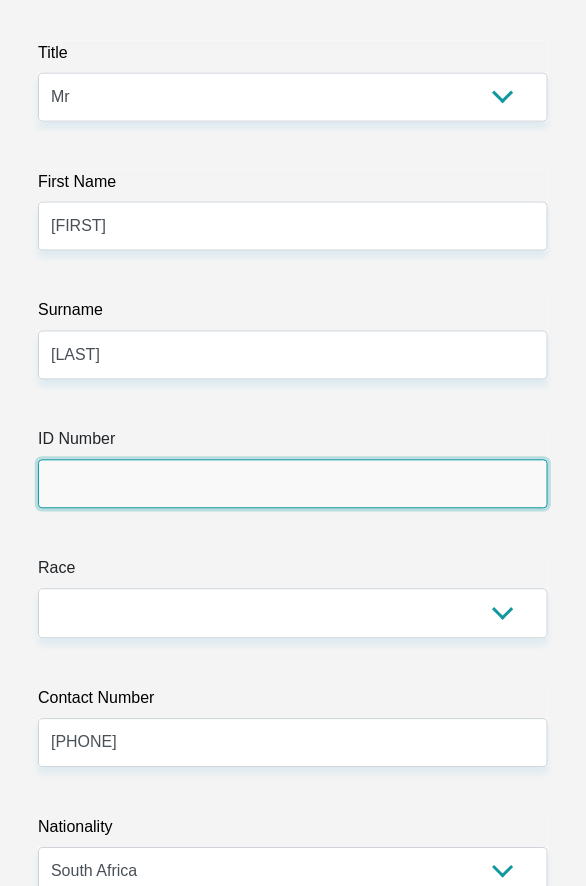 click on "ID Number" at bounding box center (293, 484) 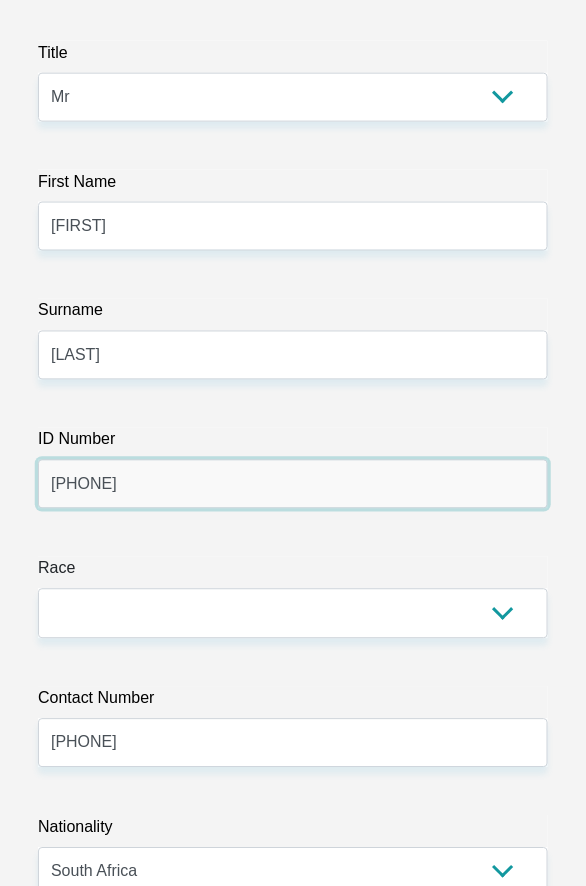 type on "9507036343080" 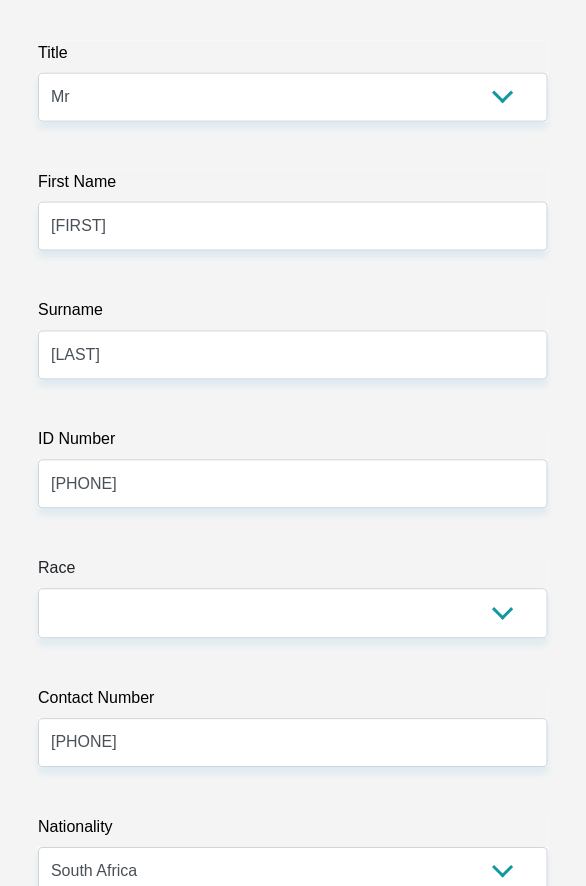 click on "Race" at bounding box center (293, 573) 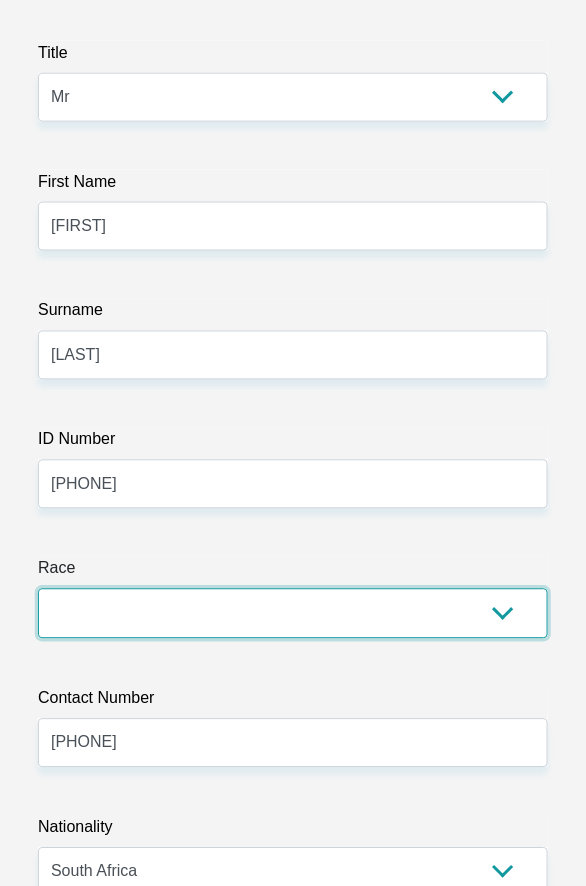 click on "Black
Coloured
Indian
White
Other" at bounding box center [293, 613] 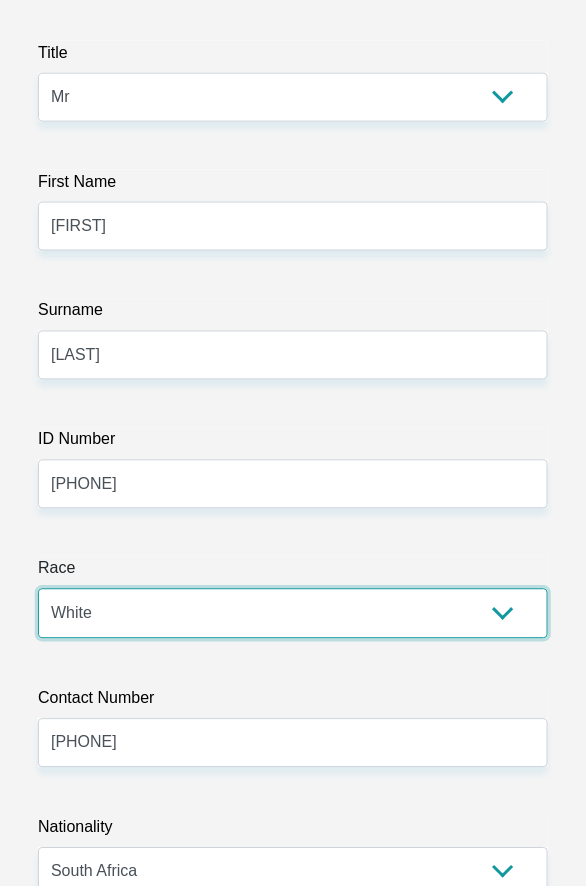 click on "Black
Coloured
Indian
White
Other" at bounding box center (293, 613) 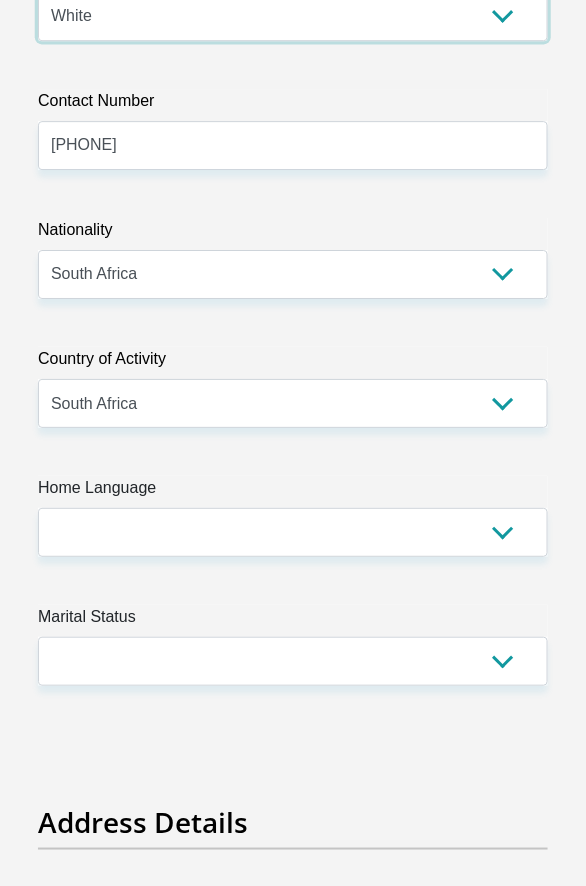 scroll, scrollTop: 1000, scrollLeft: 0, axis: vertical 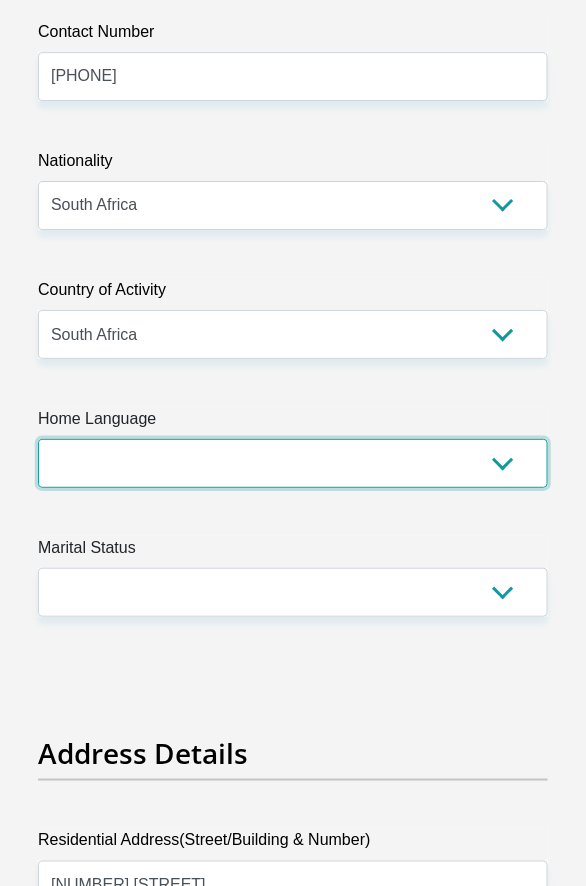 click on "Afrikaans
English
Sepedi
South Ndebele
Southern Sotho
Swati
Tsonga
Tswana
Venda
Xhosa
Zulu
Other" at bounding box center [293, 463] 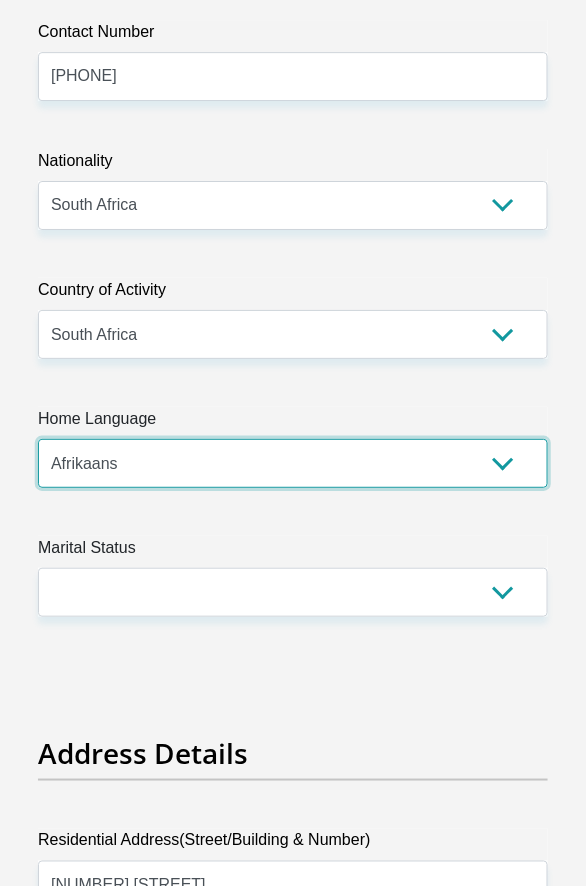 click on "Afrikaans
English
Sepedi
South Ndebele
Southern Sotho
Swati
Tsonga
Tswana
Venda
Xhosa
Zulu
Other" at bounding box center [293, 463] 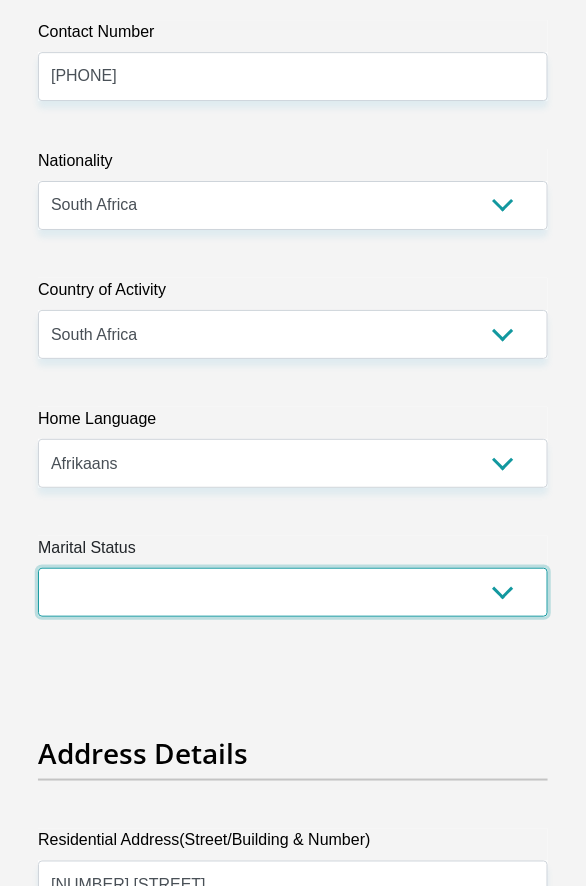 click on "Married ANC
Single
Divorced
Widowed
Married COP or Customary Law" at bounding box center [293, 592] 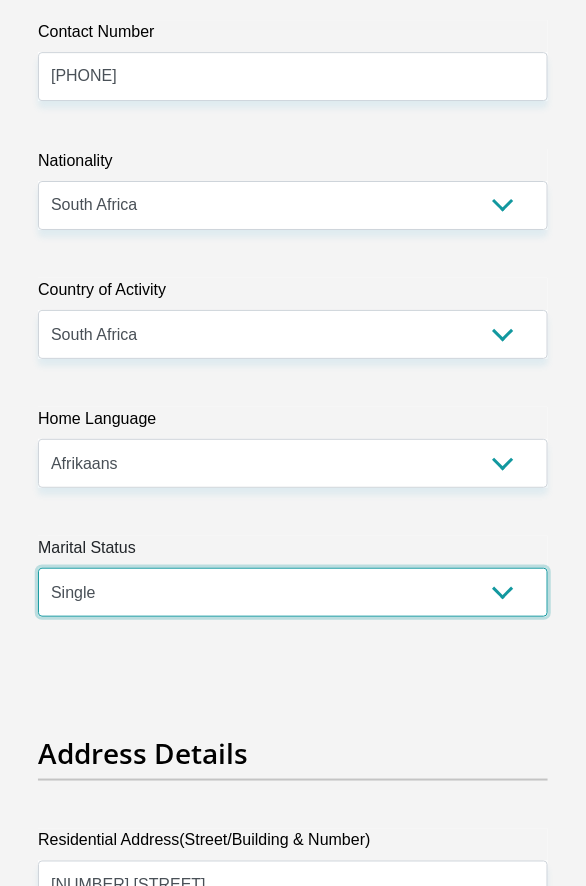 click on "Married ANC
Single
Divorced
Widowed
Married COP or Customary Law" at bounding box center (293, 592) 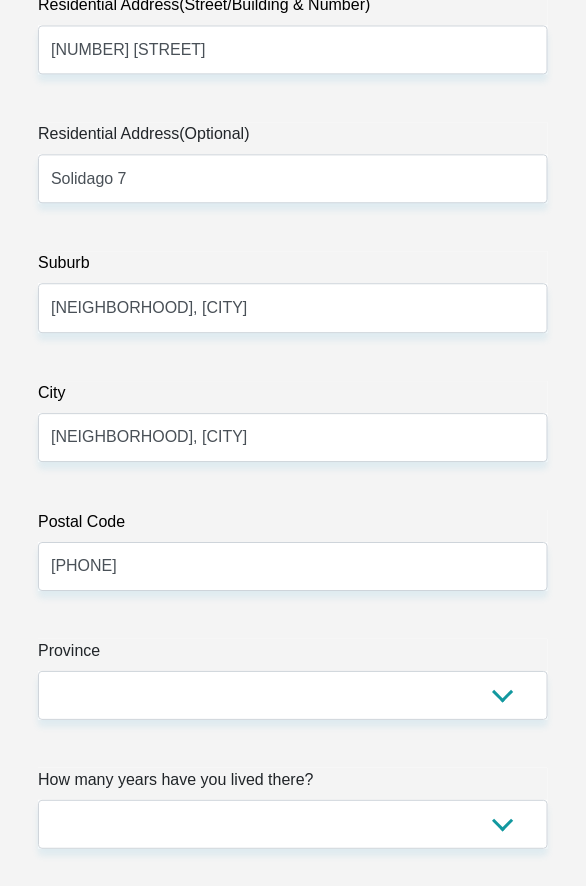 scroll, scrollTop: 2000, scrollLeft: 0, axis: vertical 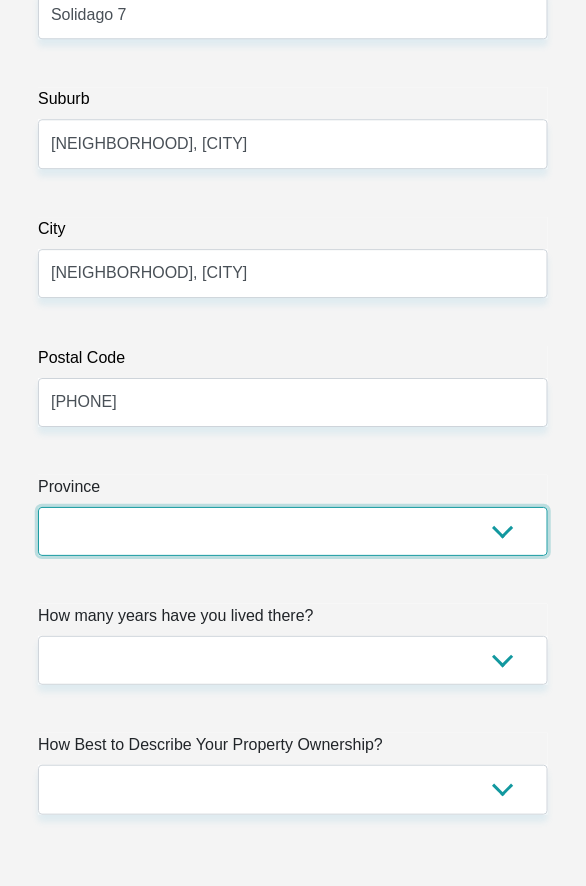 click on "Eastern Cape
Free State
Gauteng
KwaZulu-Natal
Limpopo
Mpumalanga
Northern Cape
North West
Western Cape" at bounding box center [293, 531] 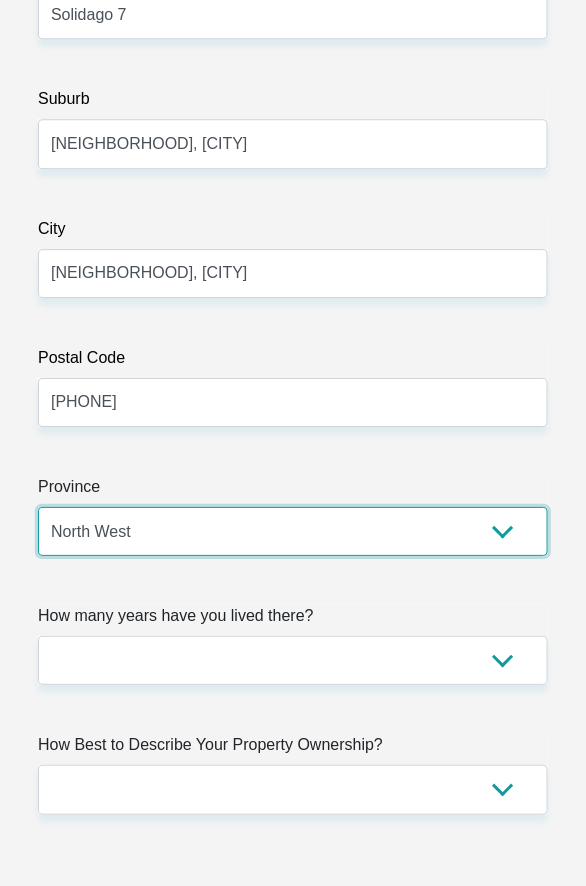 click on "Eastern Cape
Free State
Gauteng
KwaZulu-Natal
Limpopo
Mpumalanga
Northern Cape
North West
Western Cape" at bounding box center [293, 531] 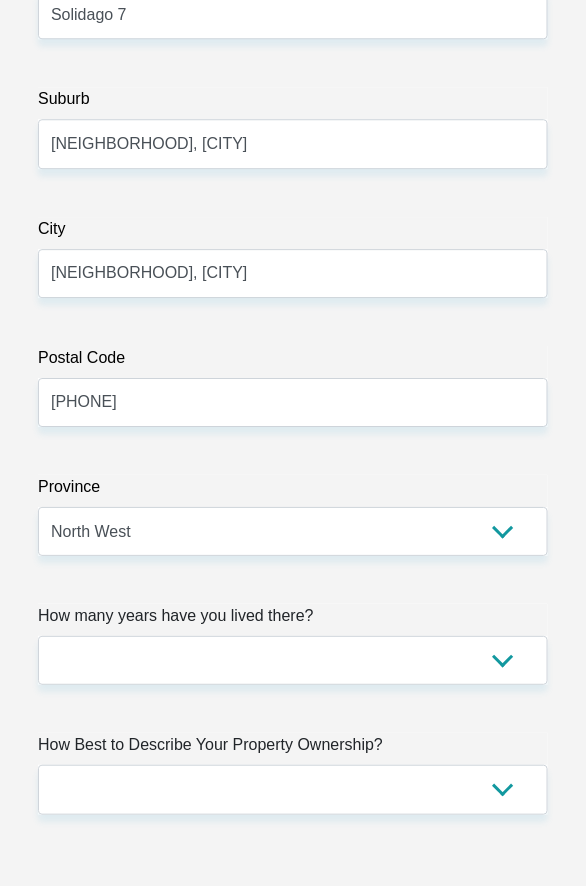 click on "How many years have you lived there?" at bounding box center [293, 620] 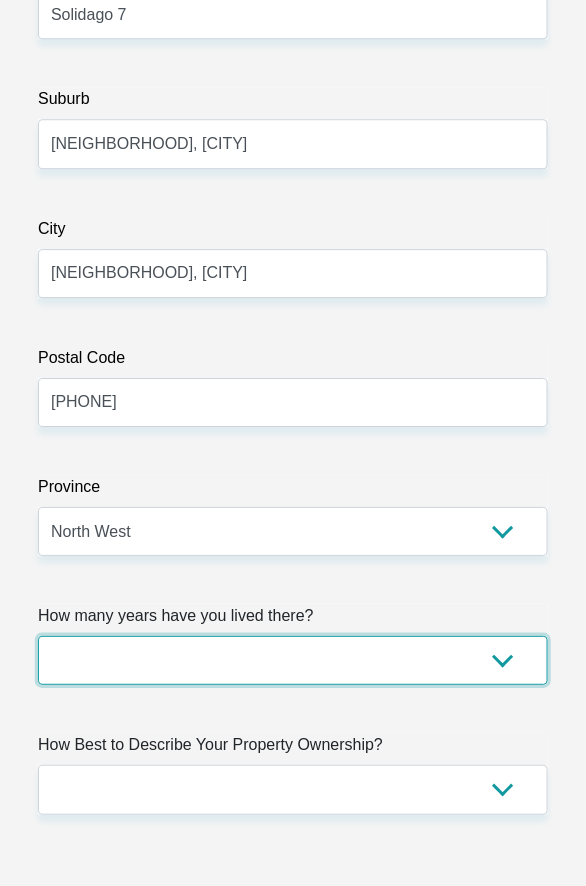 click on "less than 1 year
1-3 years
3-5 years
5+ years" at bounding box center [293, 660] 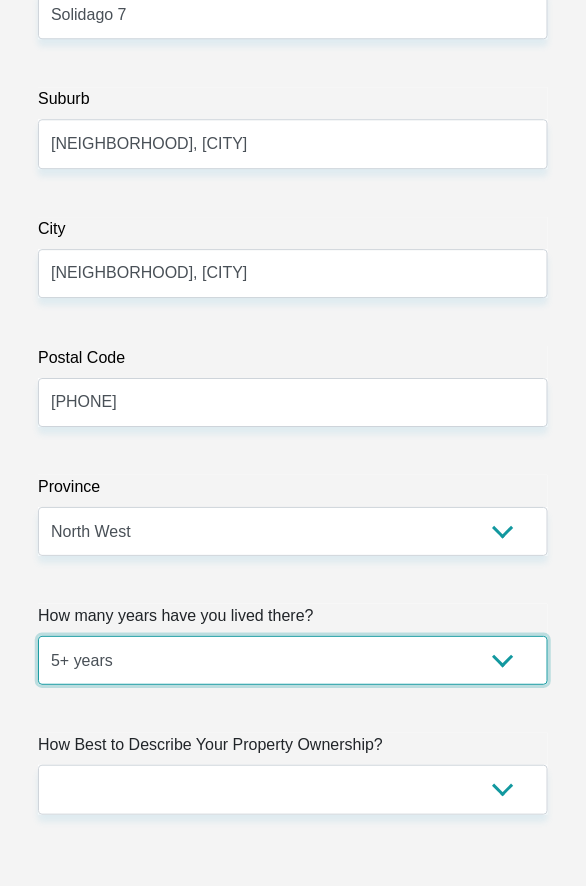 click on "less than 1 year
1-3 years
3-5 years
5+ years" at bounding box center [293, 660] 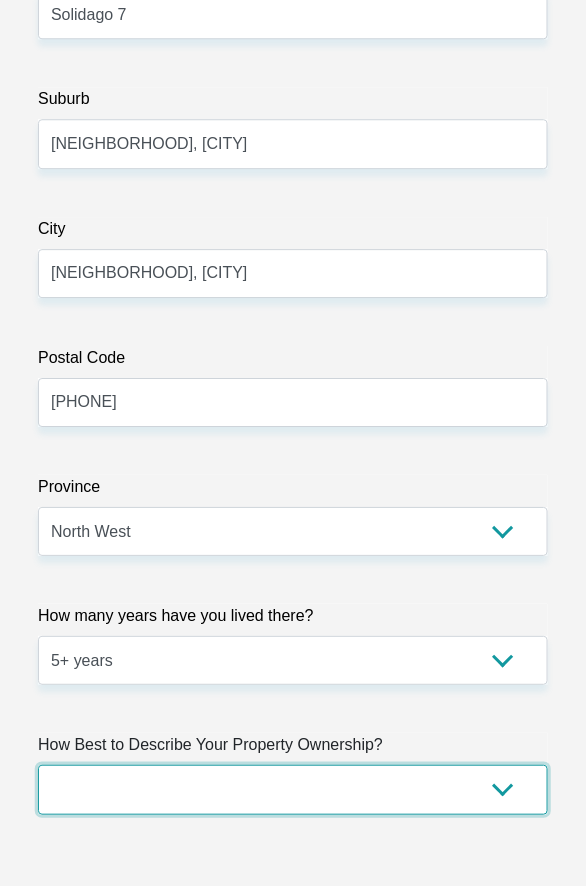 click on "Owned
Rented
Family Owned
Company Dwelling" at bounding box center [293, 789] 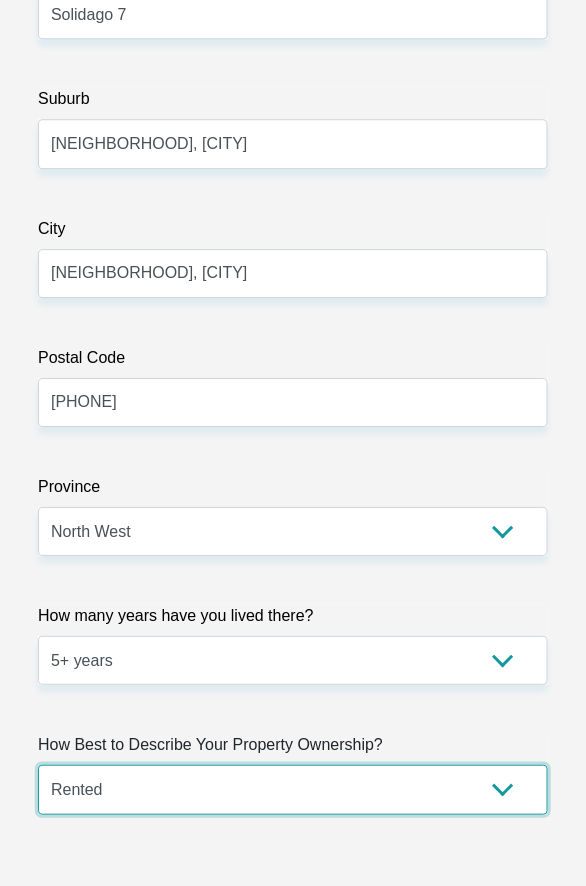 click on "Owned
Rented
Family Owned
Company Dwelling" at bounding box center [293, 789] 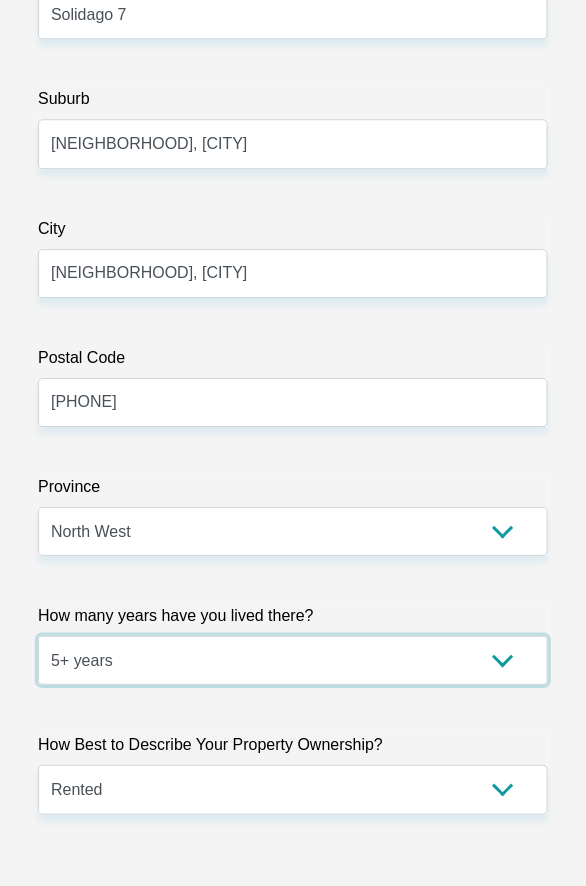 click on "less than 1 year
1-3 years
3-5 years
5+ years" at bounding box center (293, 660) 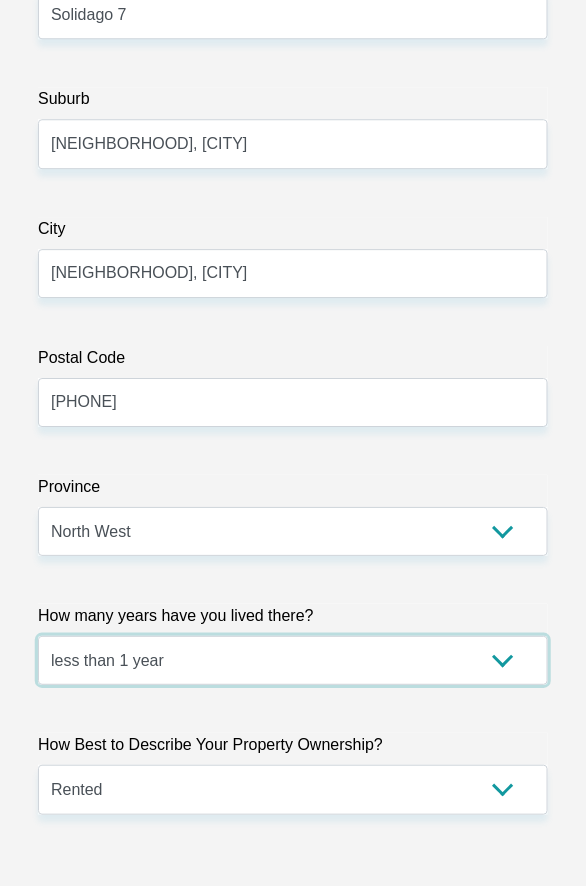 click on "less than 1 year
1-3 years
3-5 years
5+ years" at bounding box center [293, 660] 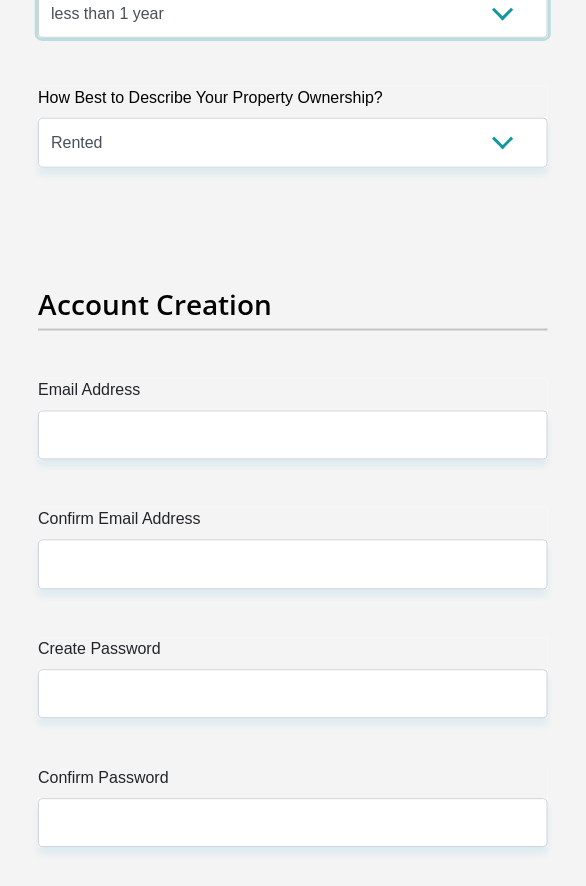 scroll, scrollTop: 2666, scrollLeft: 0, axis: vertical 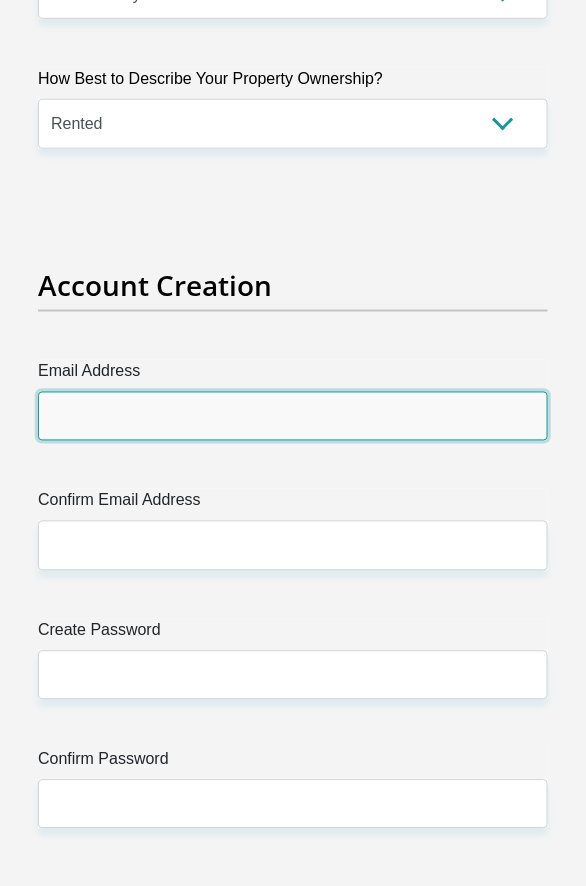 click on "Email Address" at bounding box center [293, 416] 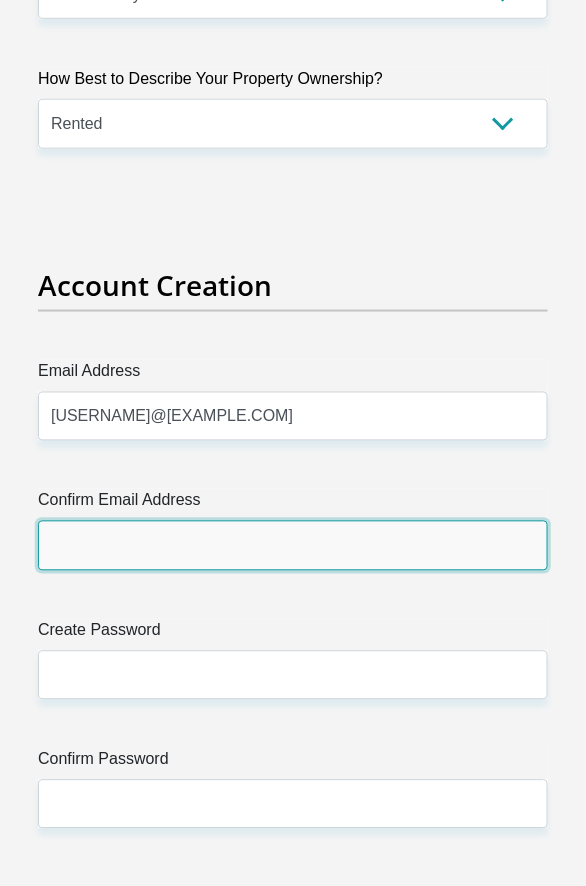 type on "roodtdirk@gmail.com" 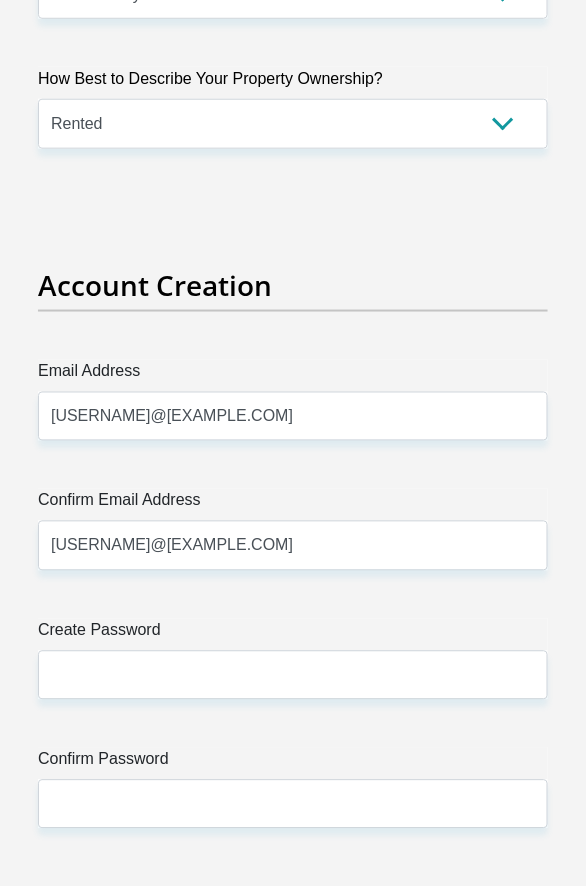 type 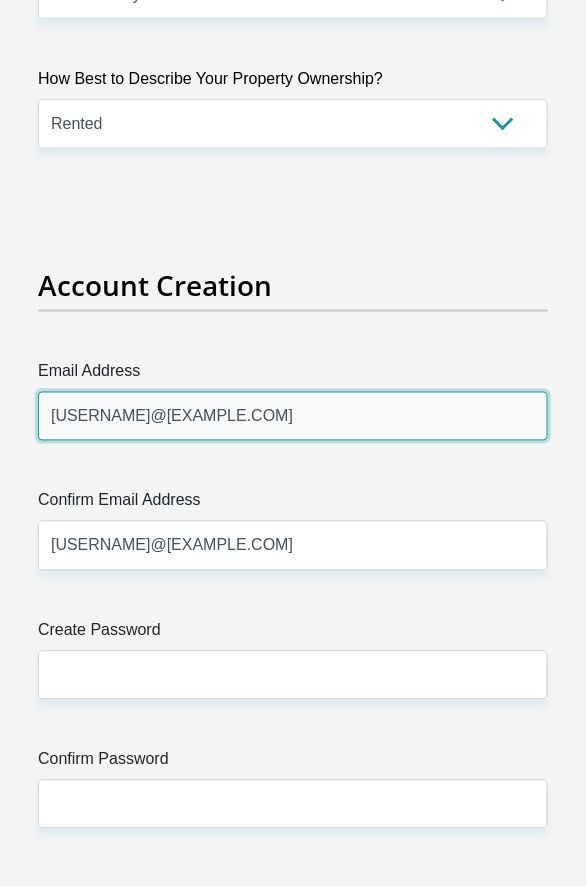 type 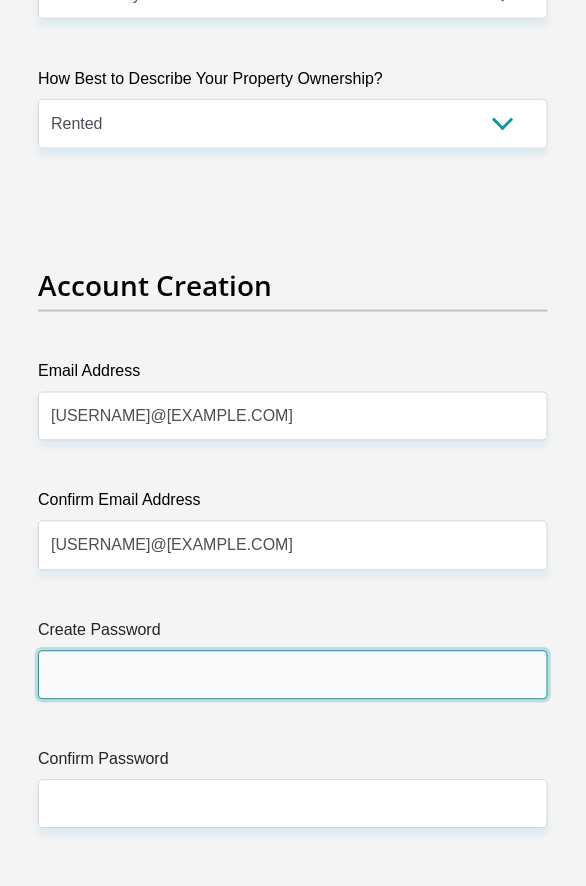 click on "Create Password" at bounding box center (293, 675) 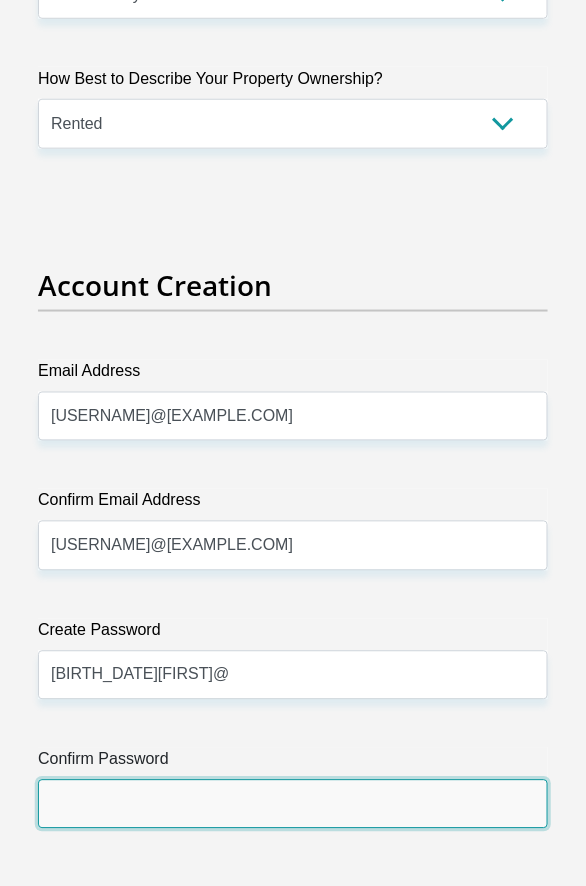 click on "Confirm Password" at bounding box center (293, 804) 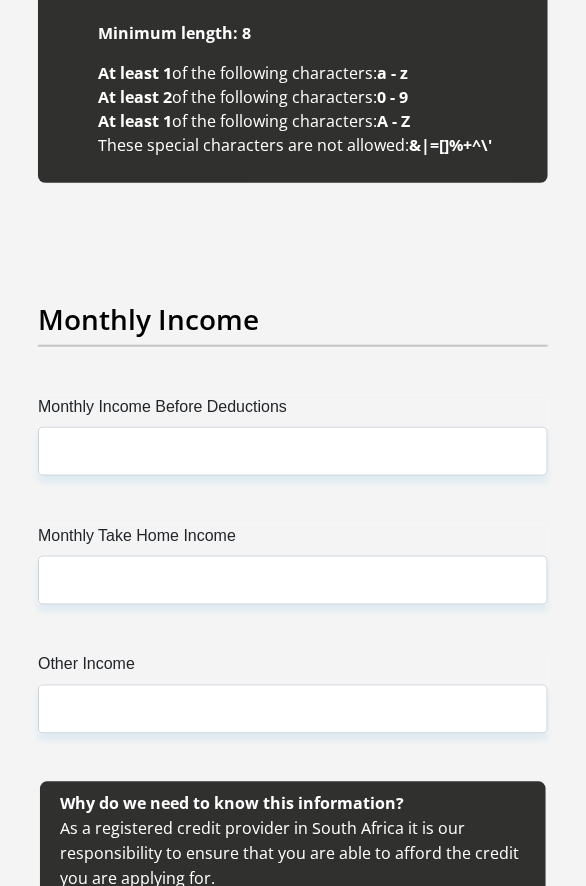 scroll, scrollTop: 3666, scrollLeft: 0, axis: vertical 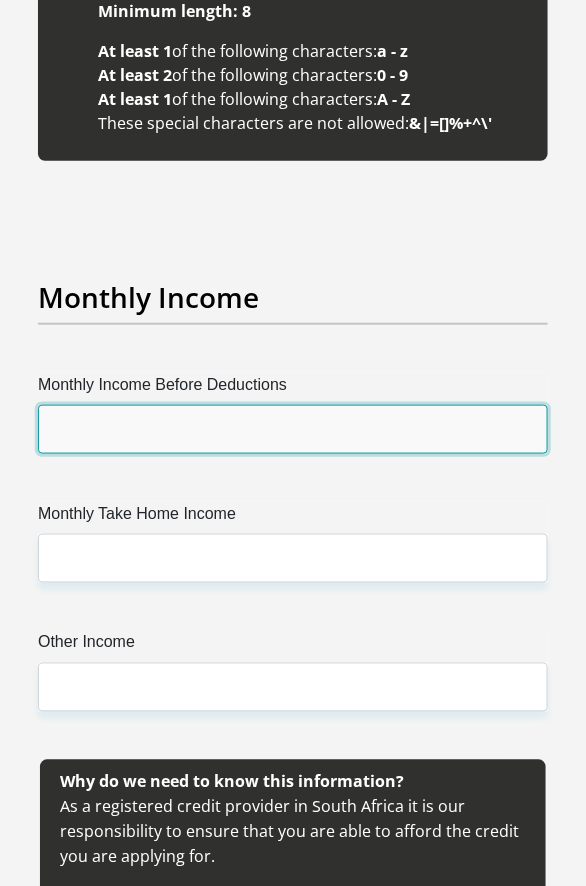 click on "Monthly Income Before Deductions" at bounding box center (293, 429) 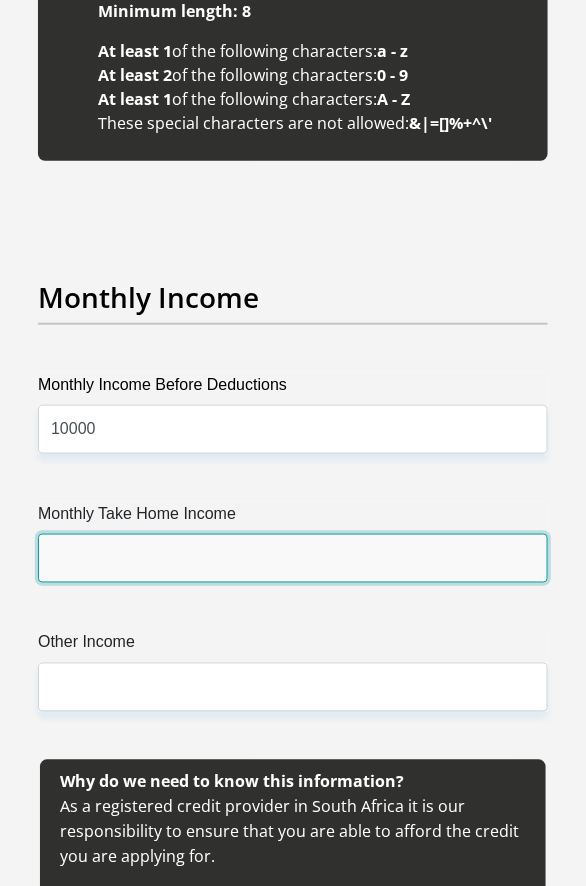 click on "Monthly Take Home Income" at bounding box center [293, 558] 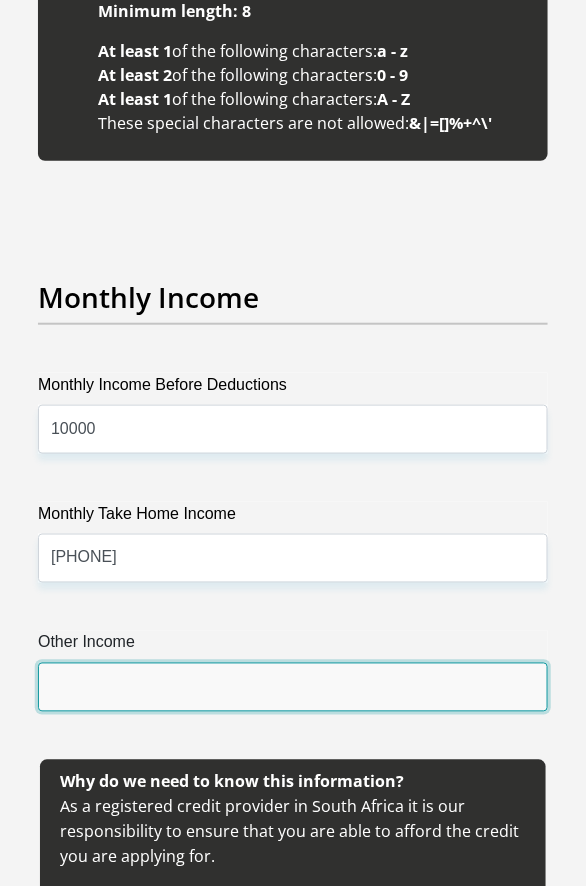 drag, startPoint x: 219, startPoint y: 648, endPoint x: 219, endPoint y: 666, distance: 18 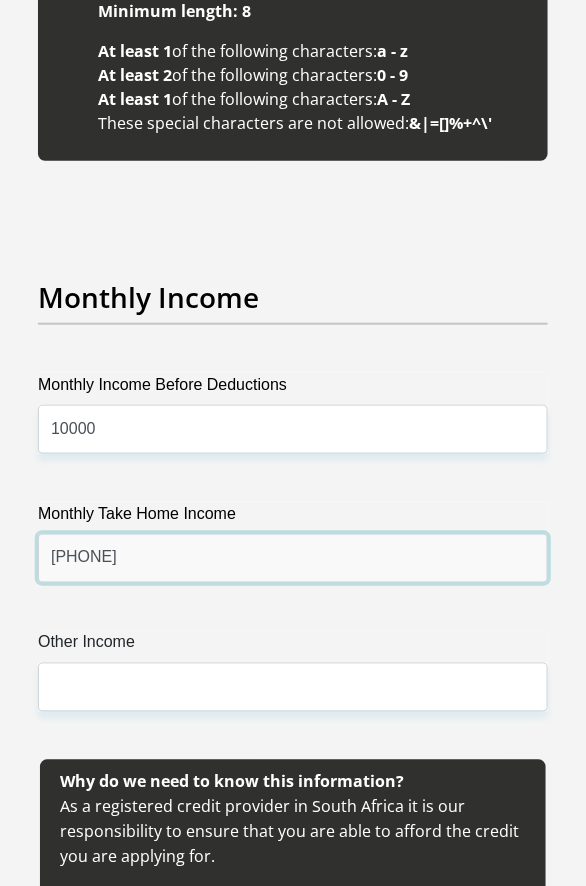 click on "4300" at bounding box center (293, 558) 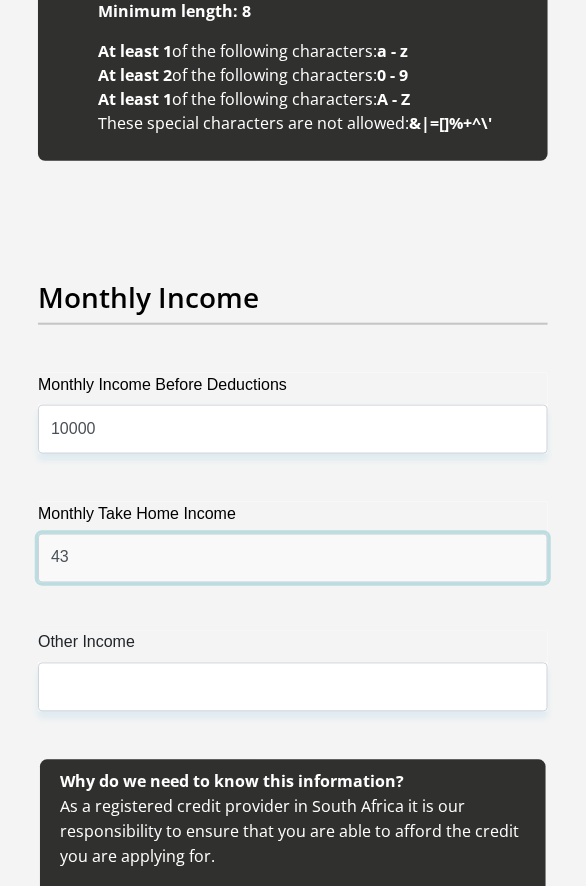 type on "4" 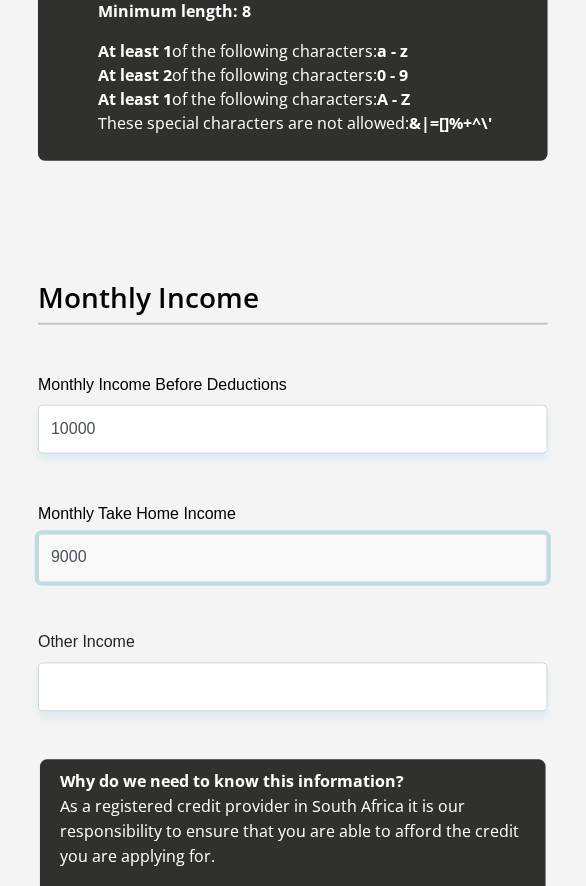 type on "9000" 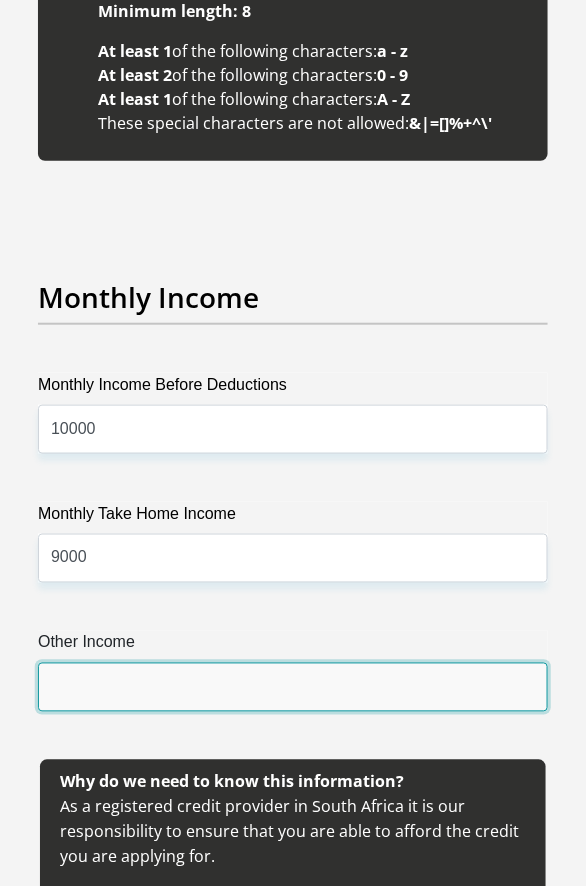 click on "Other Income" at bounding box center (293, 687) 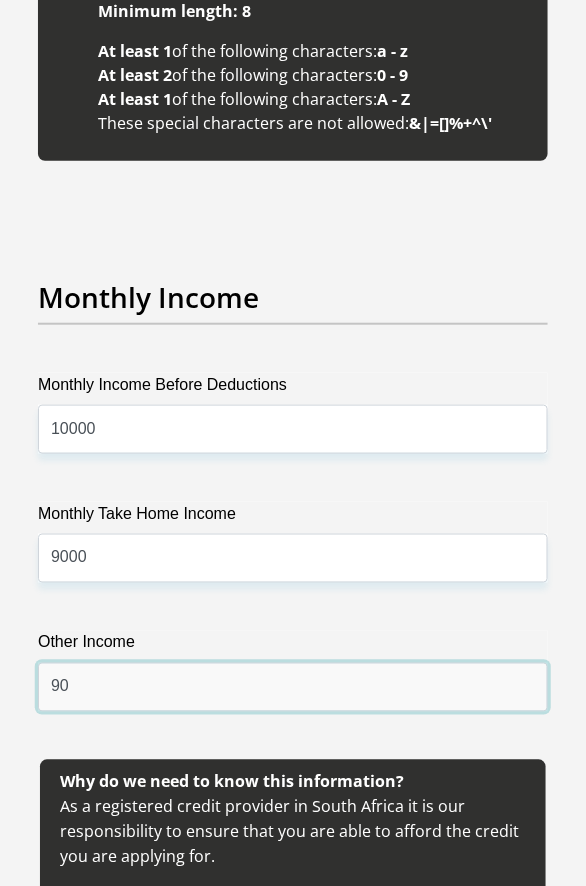 type on "9" 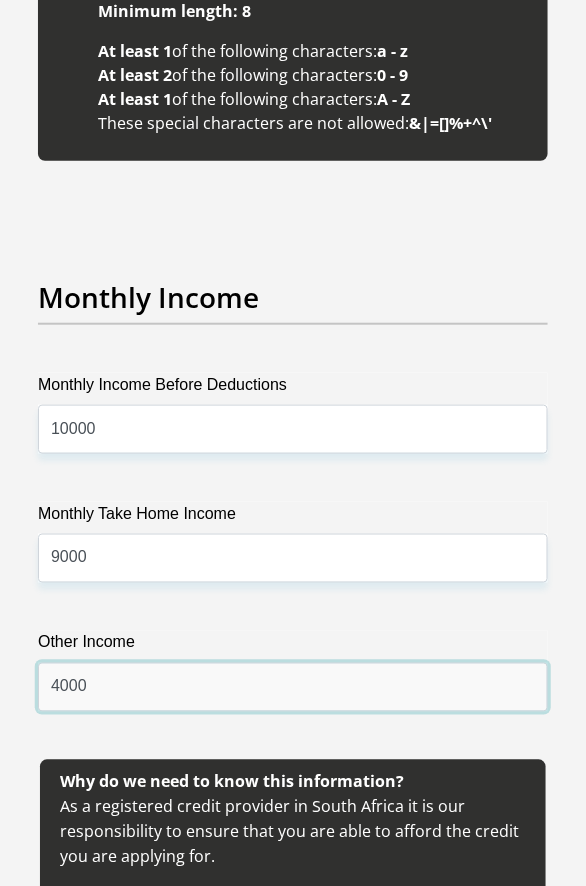 type on "4000" 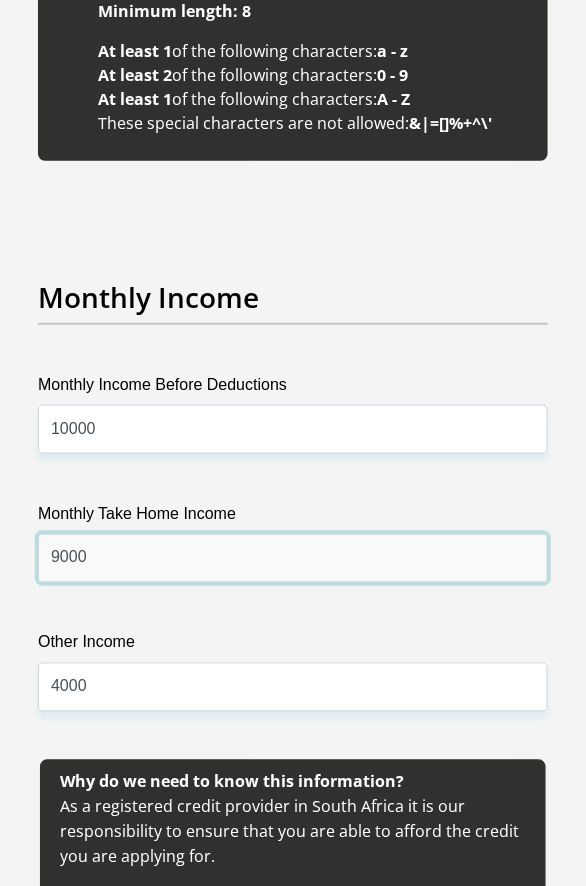 click on "9000" at bounding box center [293, 558] 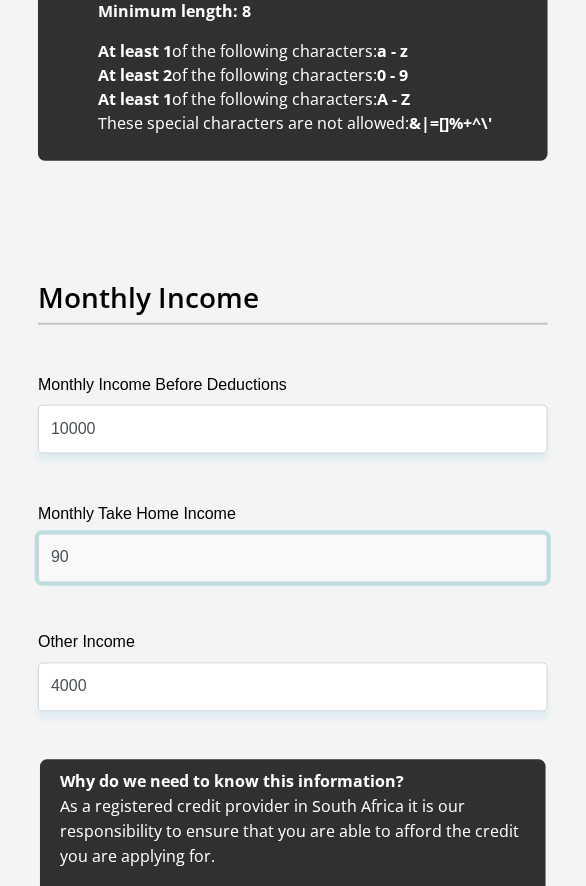type on "9" 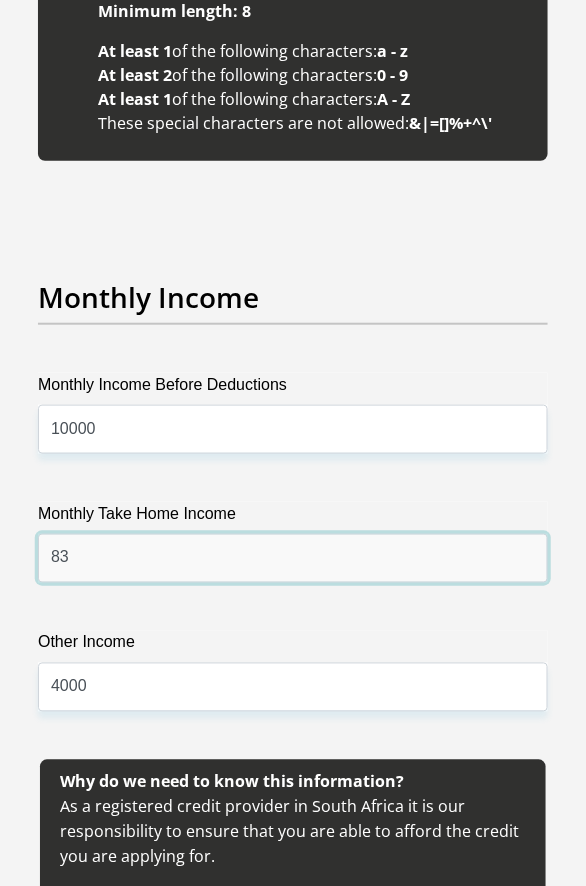 type on "8" 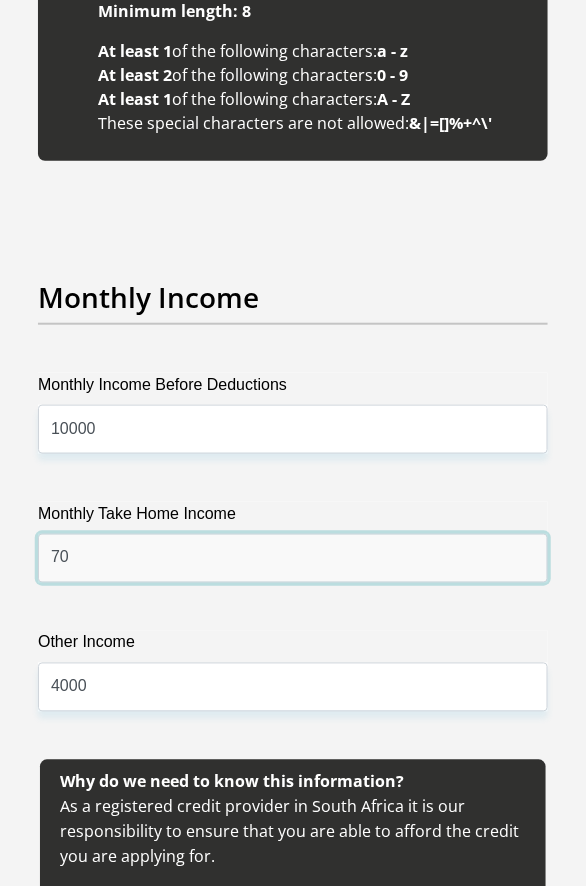 type on "7" 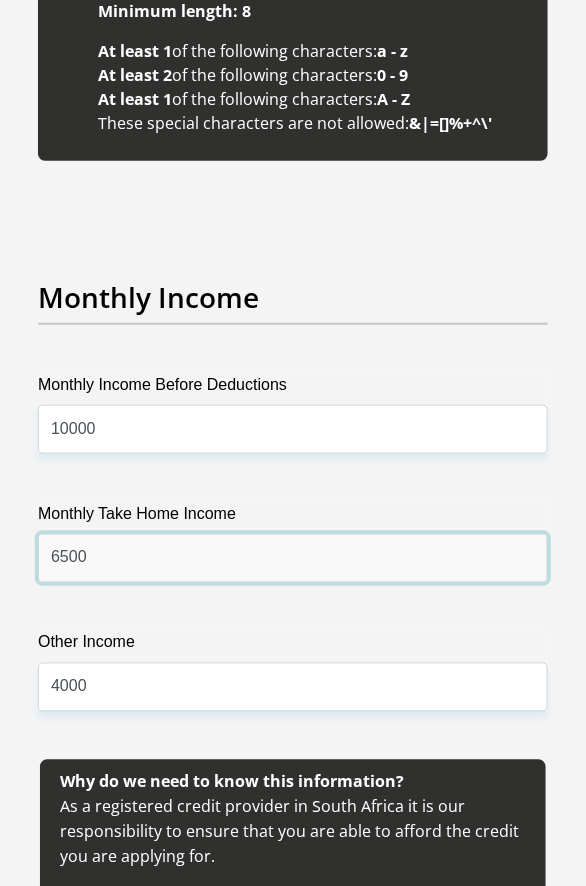scroll, scrollTop: 4333, scrollLeft: 0, axis: vertical 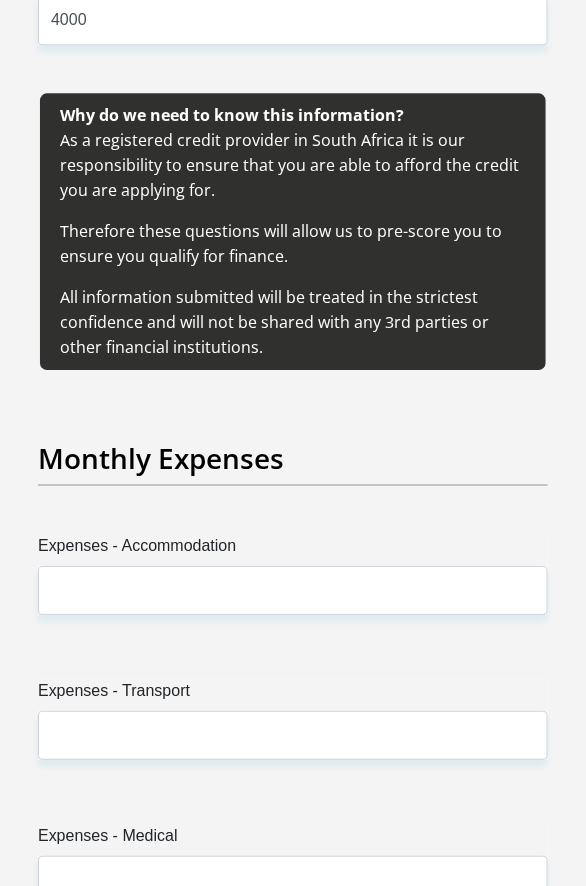type on "6500" 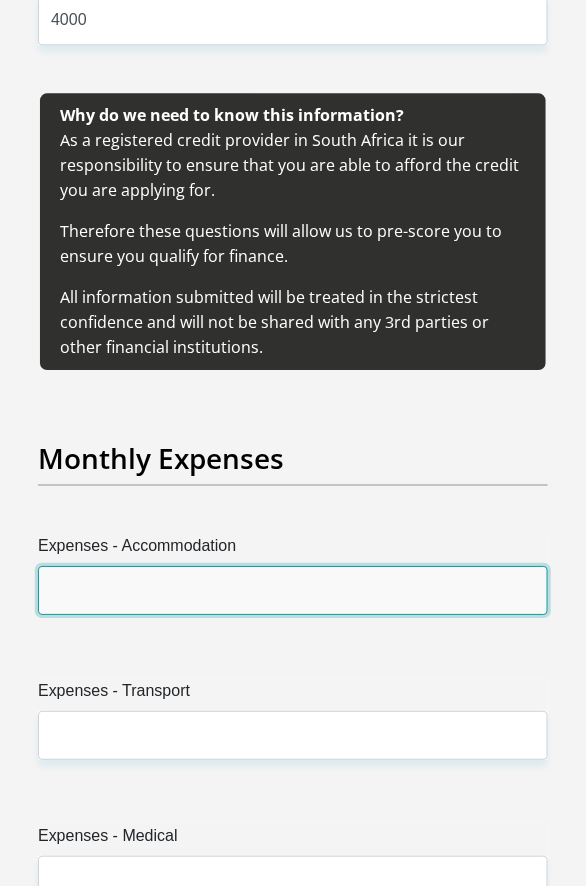 click on "Expenses - Accommodation" at bounding box center (293, 590) 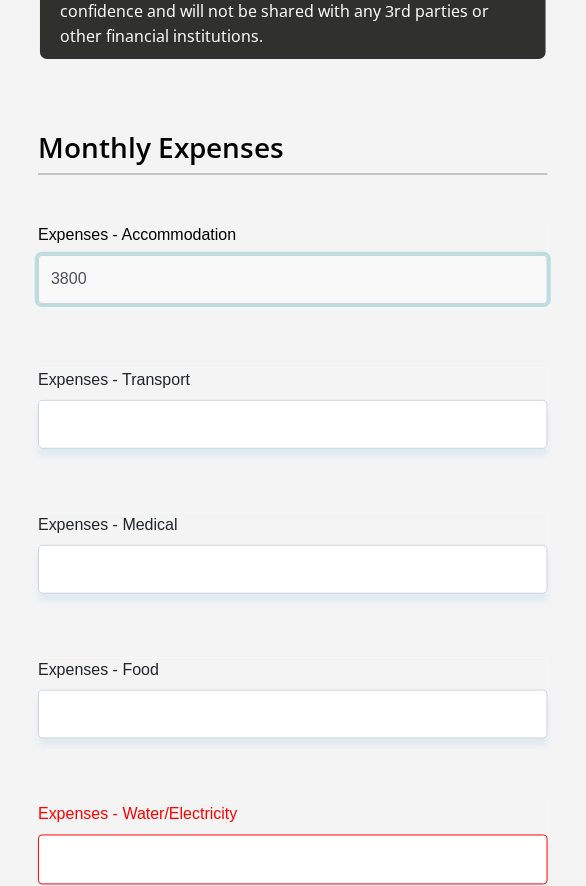 scroll, scrollTop: 4666, scrollLeft: 0, axis: vertical 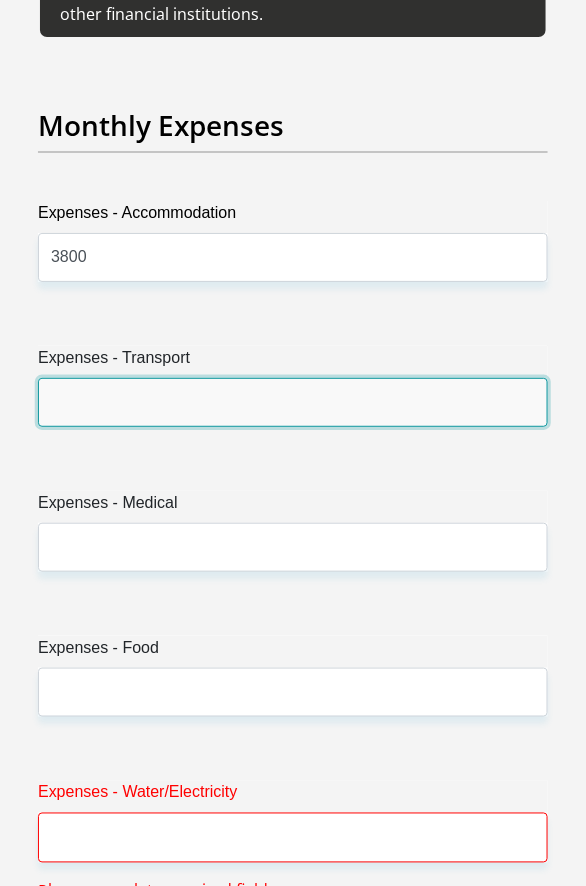 click on "Expenses - Transport" at bounding box center (293, 402) 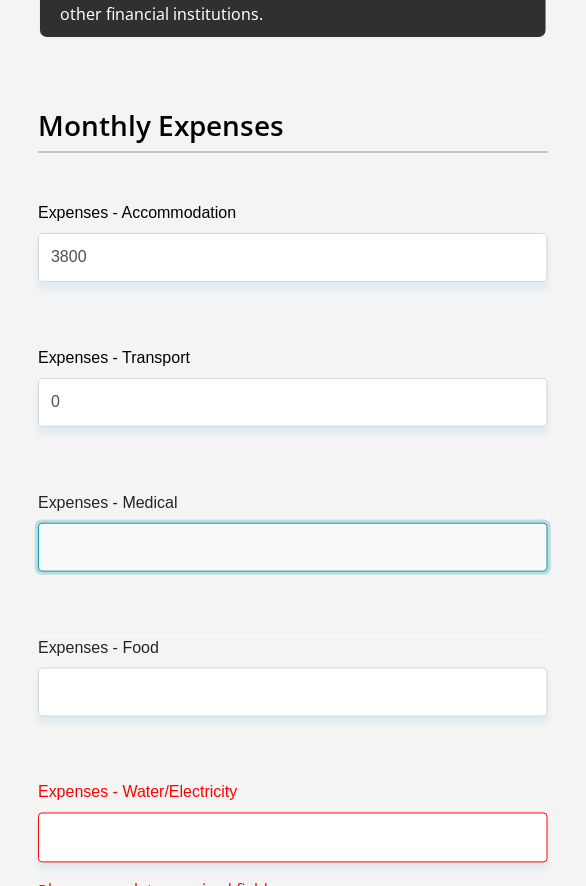 click on "Expenses - Medical" at bounding box center (293, 547) 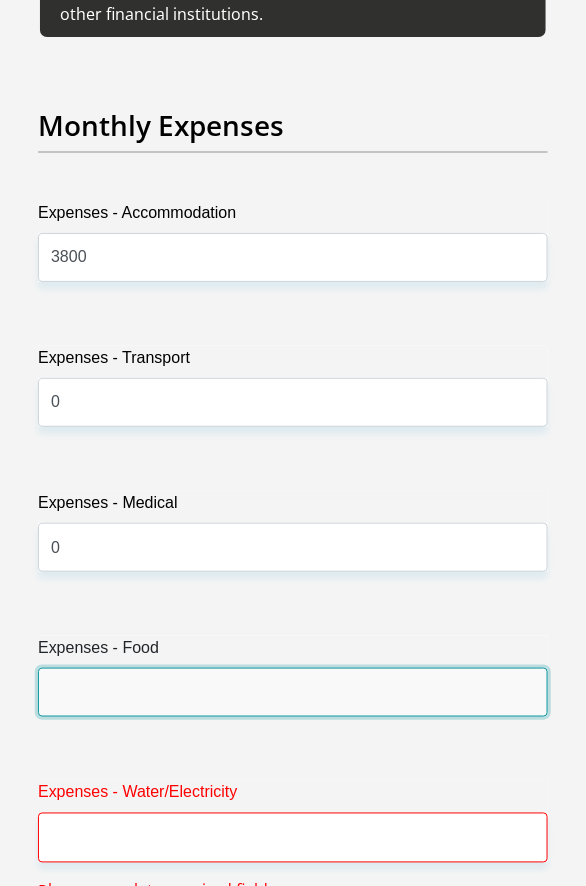 click on "Expenses - Food" at bounding box center (293, 692) 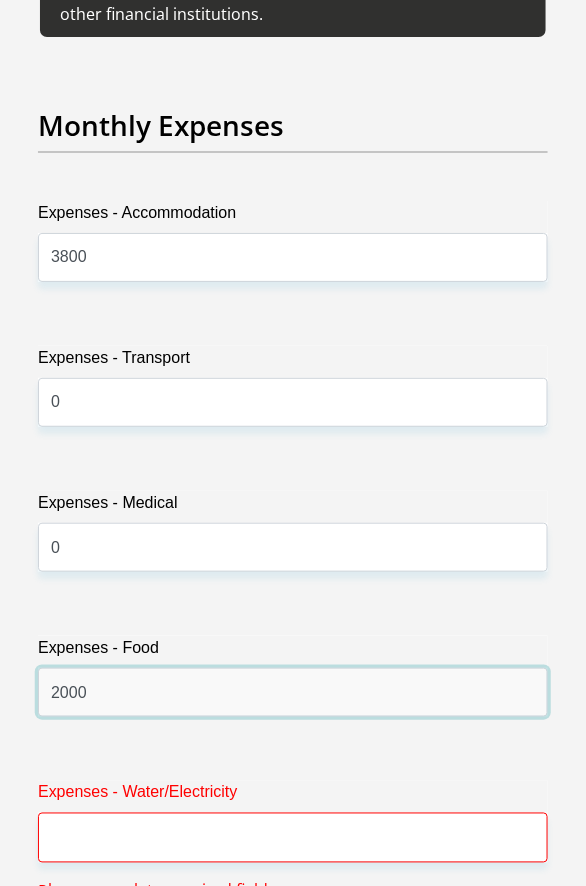 scroll, scrollTop: 5000, scrollLeft: 0, axis: vertical 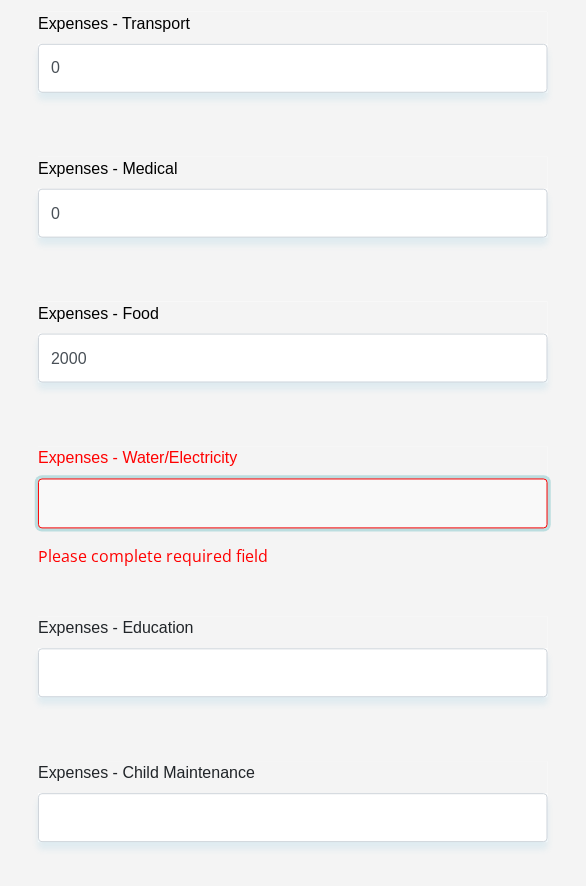 click on "Expenses - Water/Electricity" at bounding box center [293, 503] 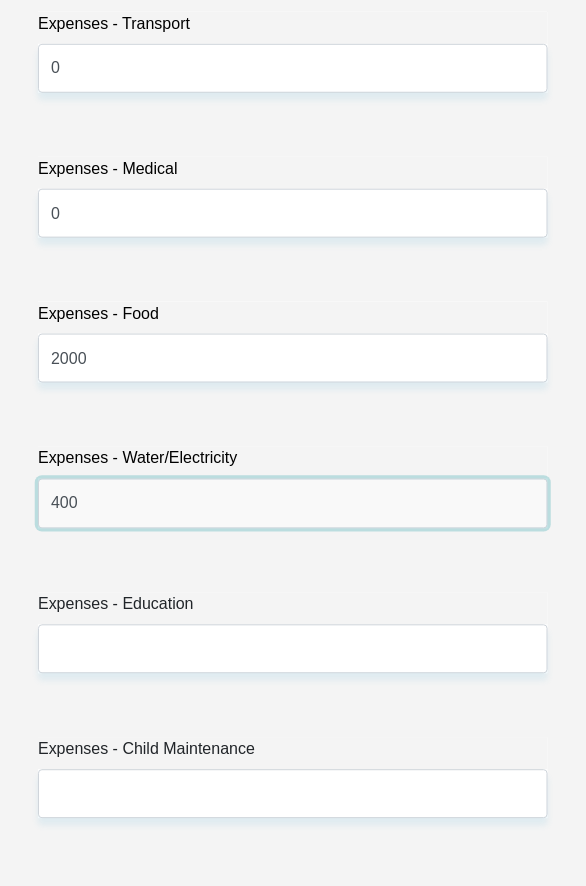 type on "400" 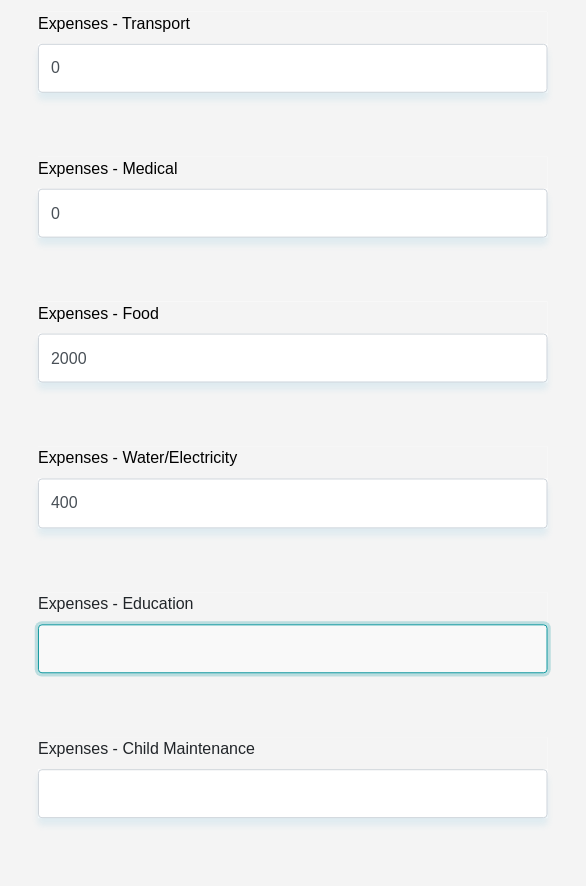 click on "Expenses - Education" at bounding box center (293, 649) 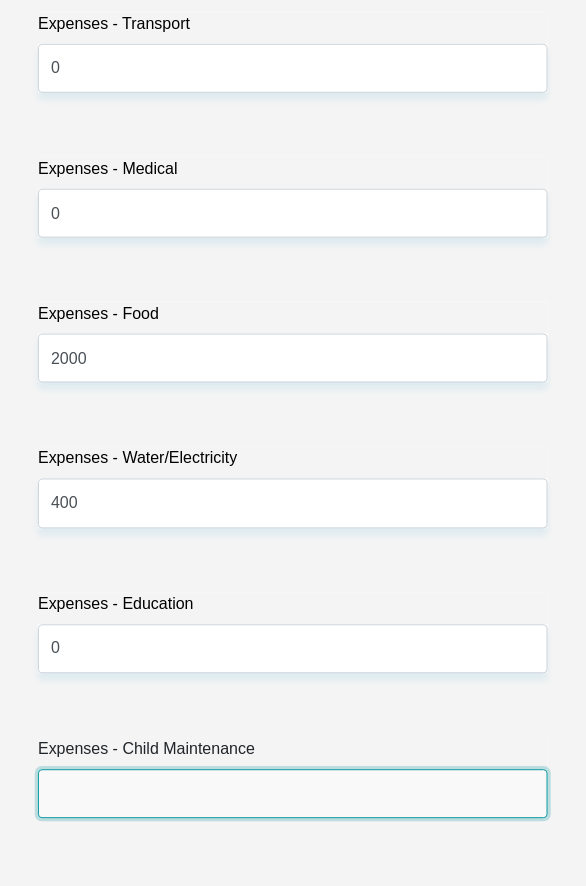 click on "Expenses - Child Maintenance" at bounding box center (293, 794) 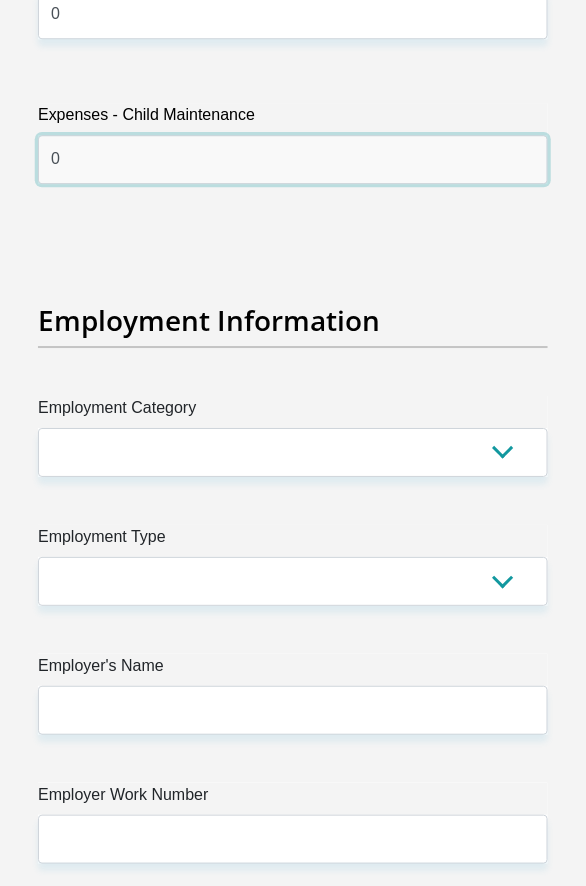 scroll, scrollTop: 5666, scrollLeft: 0, axis: vertical 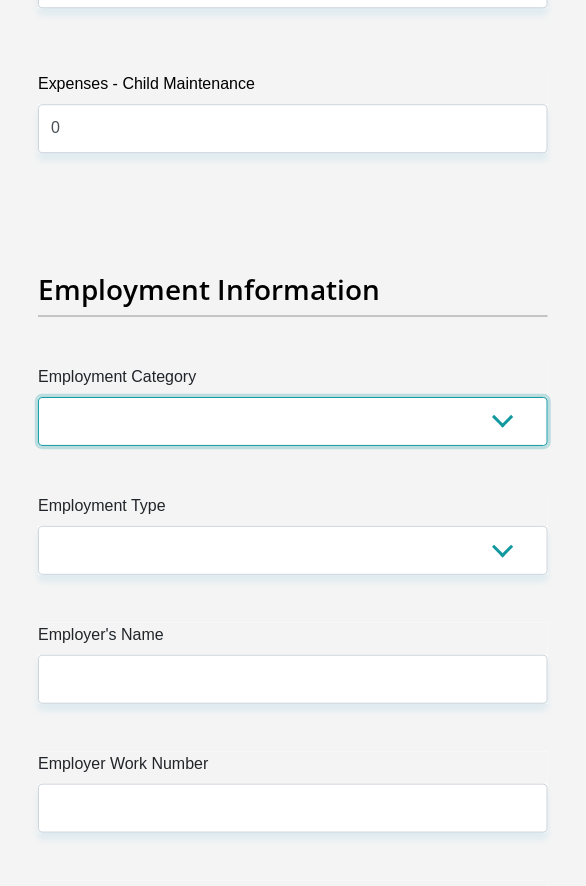 click on "AGRICULTURE
ALCOHOL & TOBACCO
CONSTRUCTION MATERIALS
METALLURGY
EQUIPMENT FOR RENEWABLE ENERGY
SPECIALIZED CONTRACTORS
CAR
GAMING (INCL. INTERNET
OTHER WHOLESALE
UNLICENSED PHARMACEUTICALS
CURRENCY EXCHANGE HOUSES
OTHER FINANCIAL INSTITUTIONS & INSURANCE
REAL ESTATE AGENTS
OIL & GAS
OTHER MATERIALS (E.G. IRON ORE)
PRECIOUS STONES & PRECIOUS METALS
POLITICAL ORGANIZATIONS
RELIGIOUS ORGANIZATIONS(NOT SECTS)
ACTI. HAVING BUSINESS DEAL WITH PUBLIC ADMINISTRATION
LAUNDROMATS" at bounding box center (293, 421) 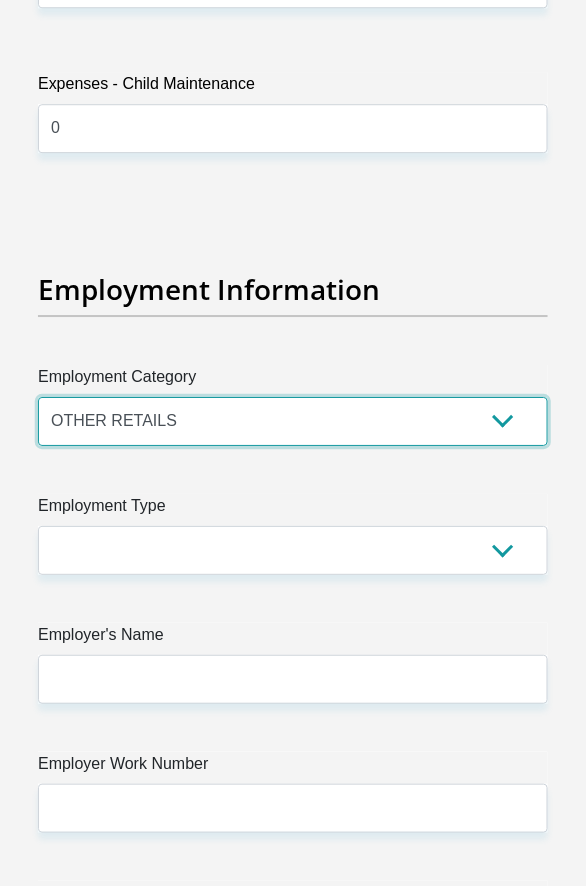 click on "AGRICULTURE
ALCOHOL & TOBACCO
CONSTRUCTION MATERIALS
METALLURGY
EQUIPMENT FOR RENEWABLE ENERGY
SPECIALIZED CONTRACTORS
CAR
GAMING (INCL. INTERNET
OTHER WHOLESALE
UNLICENSED PHARMACEUTICALS
CURRENCY EXCHANGE HOUSES
OTHER FINANCIAL INSTITUTIONS & INSURANCE
REAL ESTATE AGENTS
OIL & GAS
OTHER MATERIALS (E.G. IRON ORE)
PRECIOUS STONES & PRECIOUS METALS
POLITICAL ORGANIZATIONS
RELIGIOUS ORGANIZATIONS(NOT SECTS)
ACTI. HAVING BUSINESS DEAL WITH PUBLIC ADMINISTRATION
LAUNDROMATS" at bounding box center [293, 421] 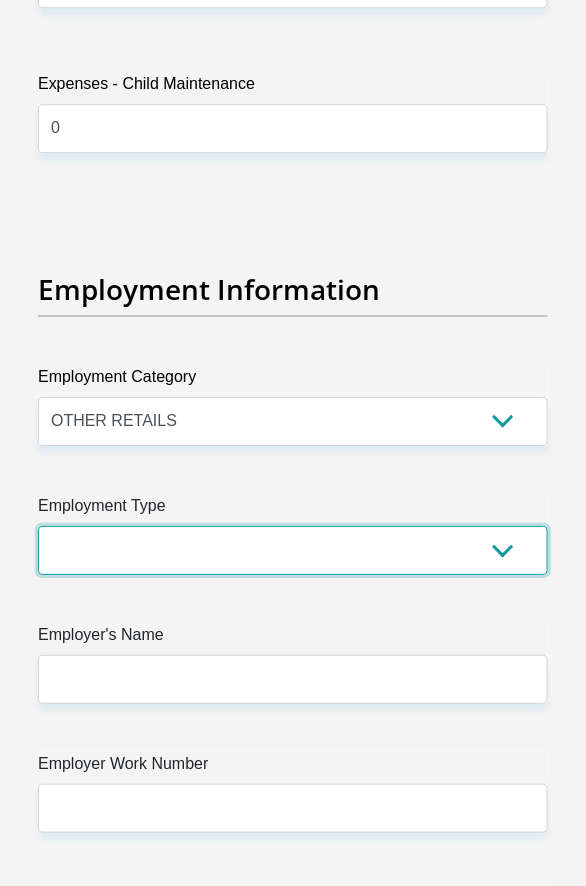 click on "College/Lecturer
Craft Seller
Creative
Driver
Executive
Farmer
Forces - Non Commissioned
Forces - Officer
Hawker
Housewife
Labourer
Licenced Professional
Manager
Miner
Non Licenced Professional
Office Staff/Clerk
Outside Worker
Pensioner
Permanent Teacher
Production/Manufacturing
Sales
Self-Employed
Semi-Professional Worker
Service Industry  Social Worker  Student" at bounding box center (293, 550) 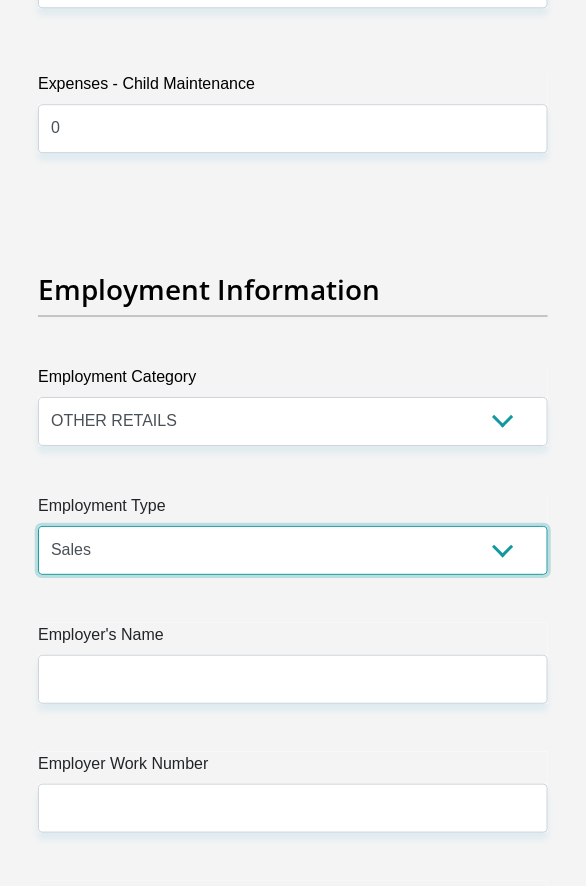 click on "College/Lecturer
Craft Seller
Creative
Driver
Executive
Farmer
Forces - Non Commissioned
Forces - Officer
Hawker
Housewife
Labourer
Licenced Professional
Manager
Miner
Non Licenced Professional
Office Staff/Clerk
Outside Worker
Pensioner
Permanent Teacher
Production/Manufacturing
Sales
Self-Employed
Semi-Professional Worker
Service Industry  Social Worker  Student" at bounding box center [293, 550] 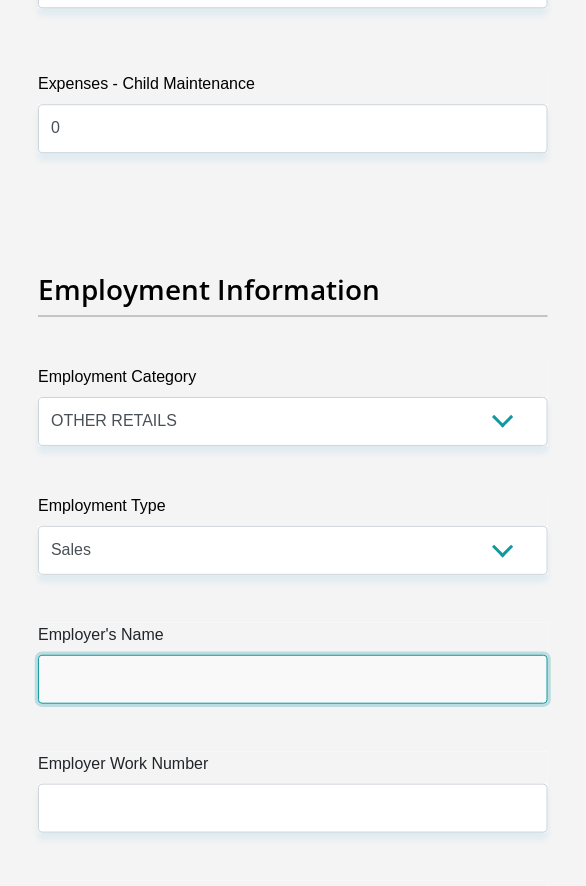 click on "Employer's Name" at bounding box center (293, 679) 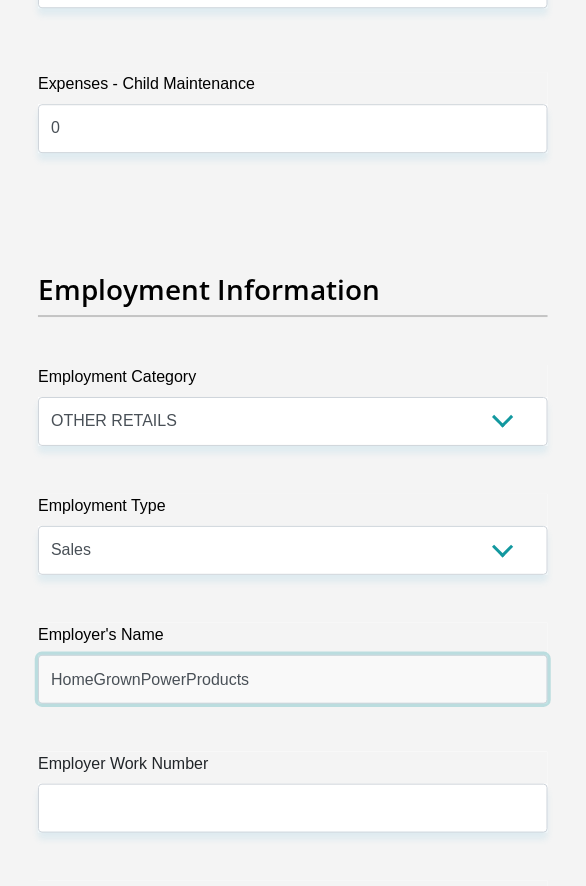 click on "HomeGrownPowerProducts" at bounding box center (293, 679) 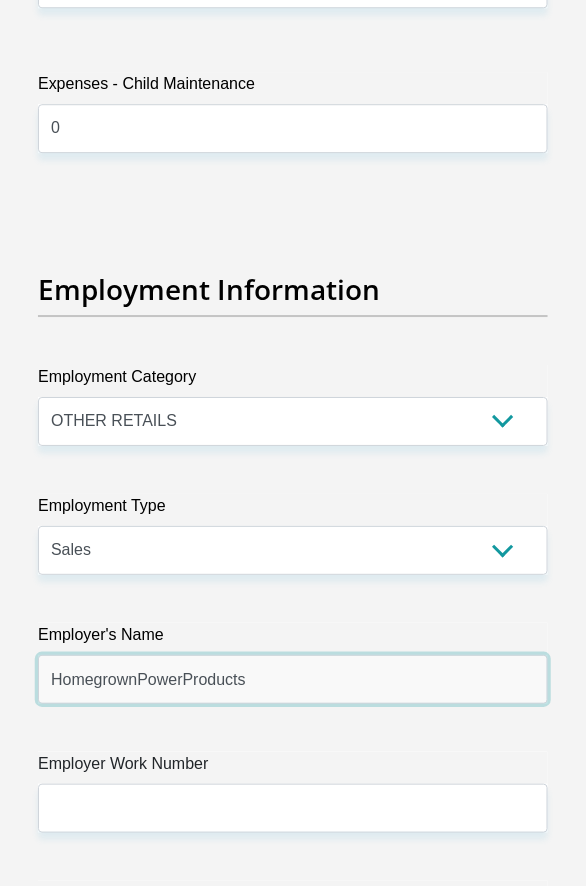 click on "HomegrownPowerProducts" at bounding box center (293, 679) 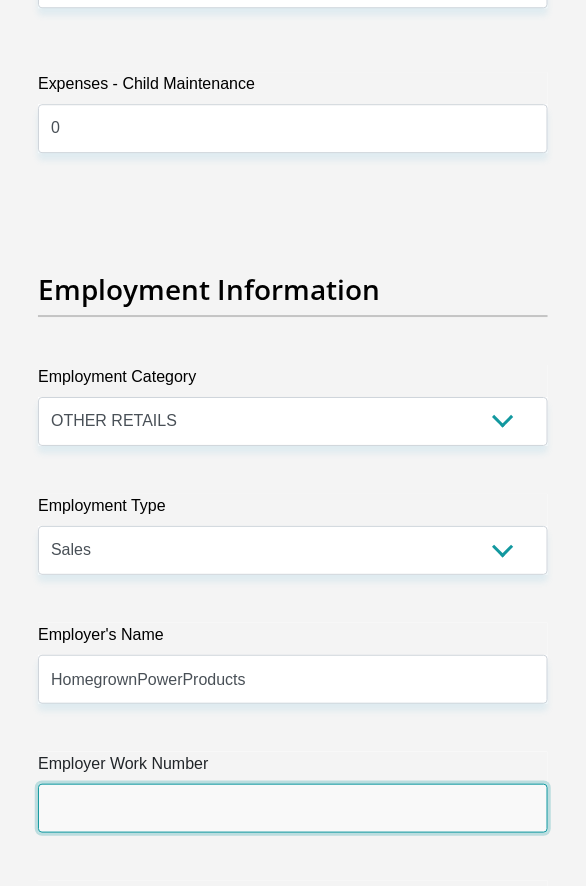 click on "Employer Work Number" at bounding box center (293, 808) 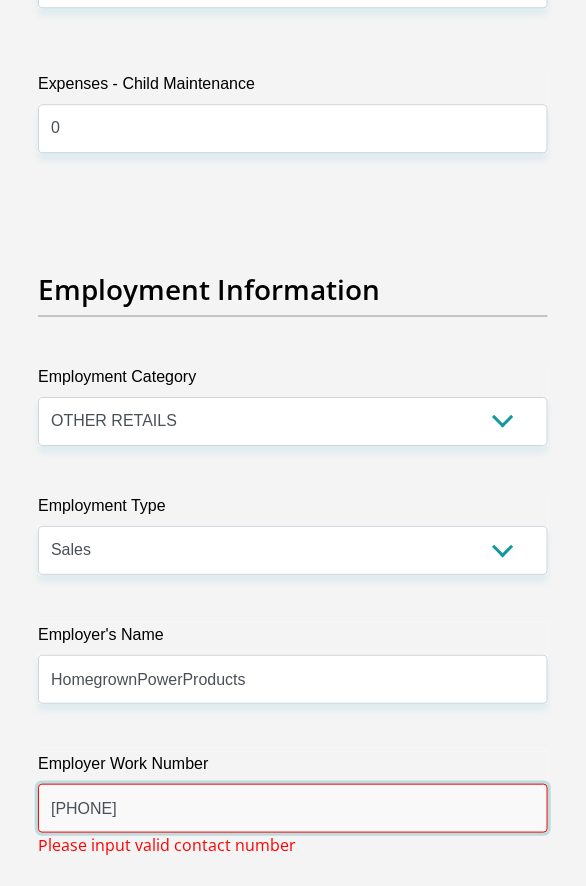 click on "06455609509" at bounding box center (293, 808) 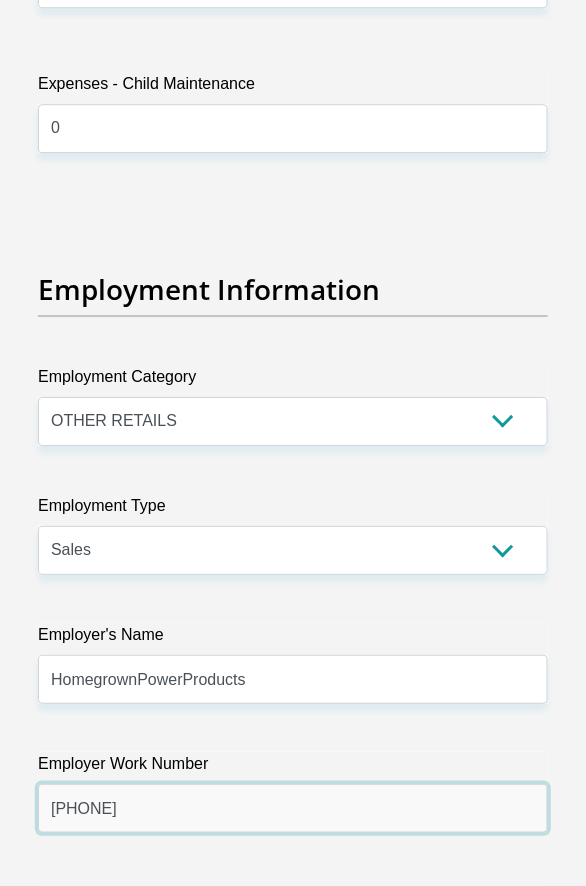 scroll, scrollTop: 6000, scrollLeft: 0, axis: vertical 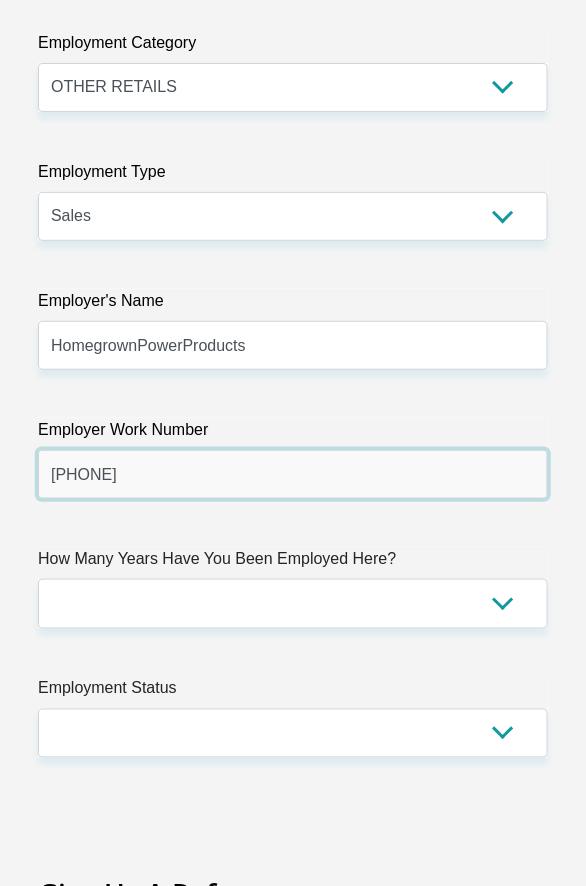 type on "0645509509" 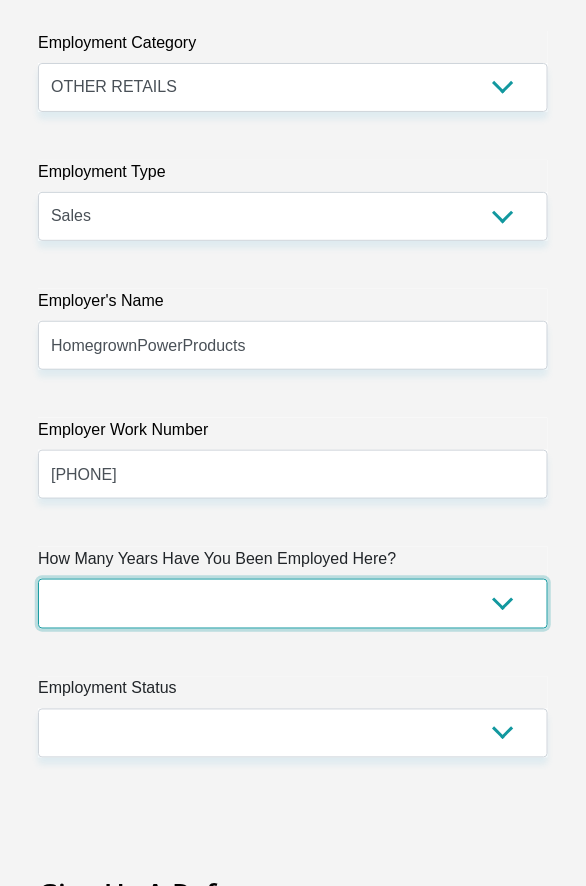 click on "less than 1 year
1-3 years
3-5 years
5+ years" at bounding box center [293, 603] 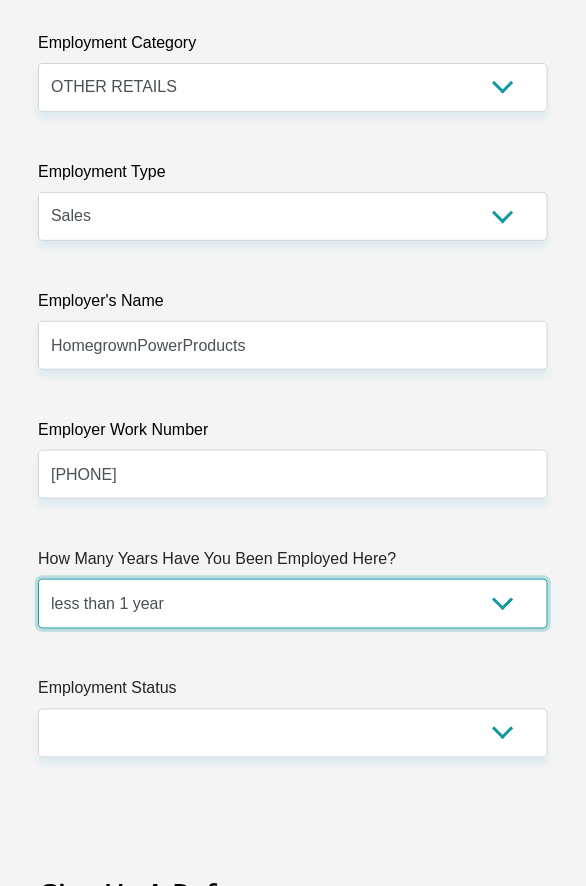 click on "less than 1 year
1-3 years
3-5 years
5+ years" at bounding box center (293, 603) 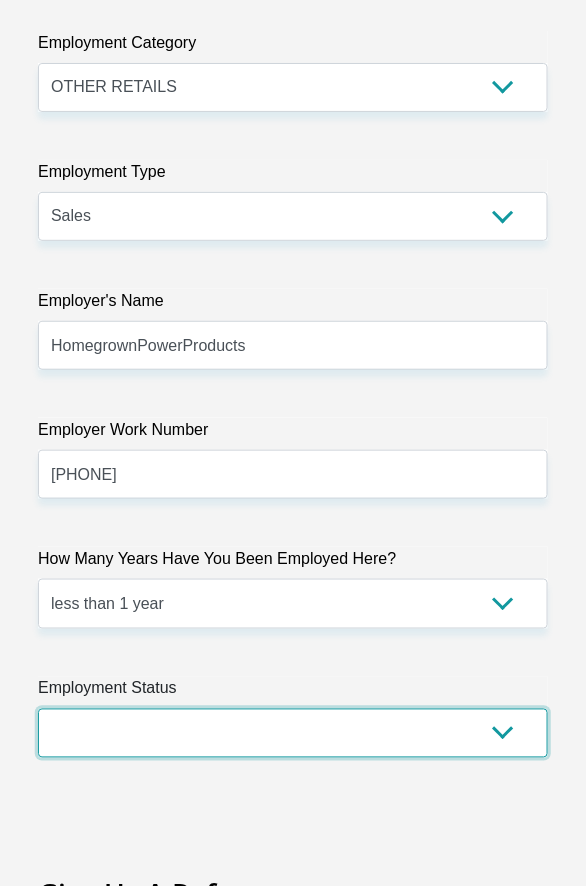 click on "Permanent/Full-time
Part-time/Casual
Contract Worker
Self-Employed
Housewife
Retired
Student
Medically Boarded
Disability
Unemployed" at bounding box center (293, 733) 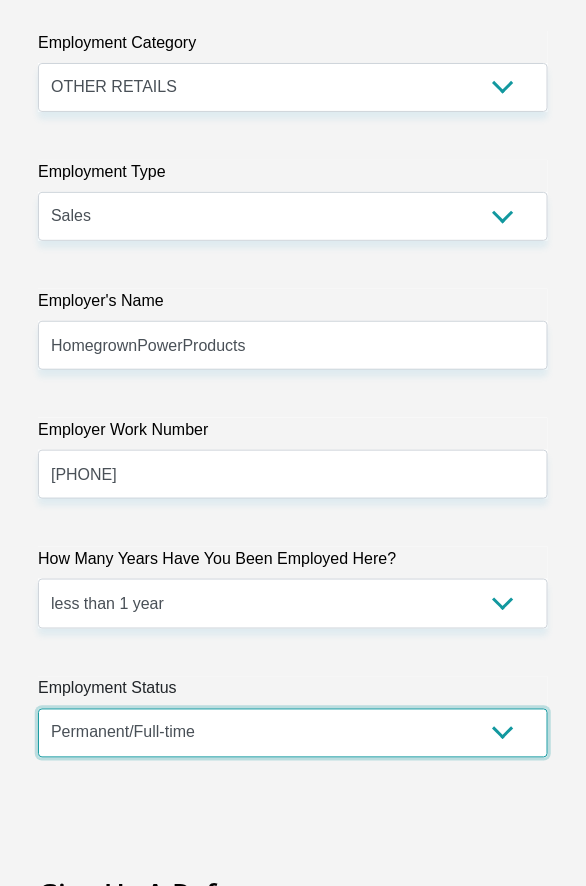 click on "Permanent/Full-time
Part-time/Casual
Contract Worker
Self-Employed
Housewife
Retired
Student
Medically Boarded
Disability
Unemployed" at bounding box center [293, 733] 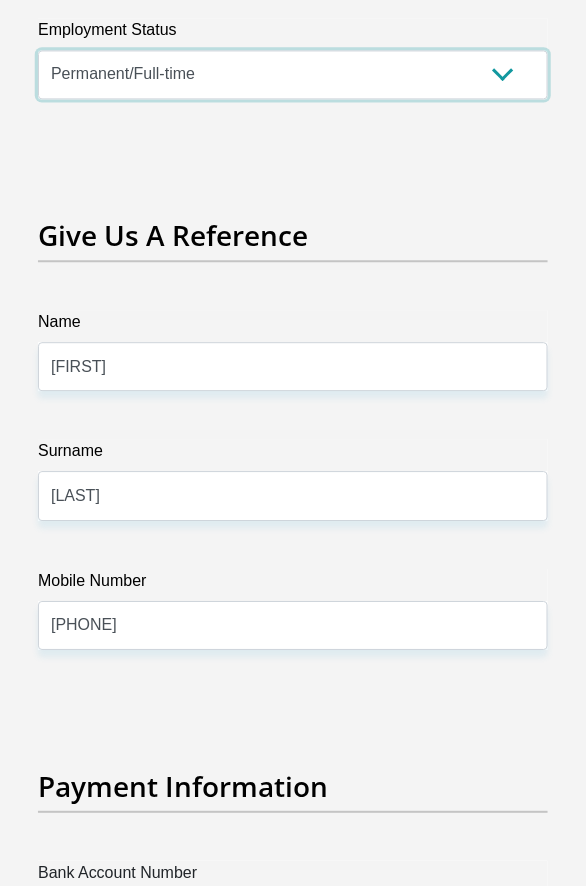 scroll, scrollTop: 6666, scrollLeft: 0, axis: vertical 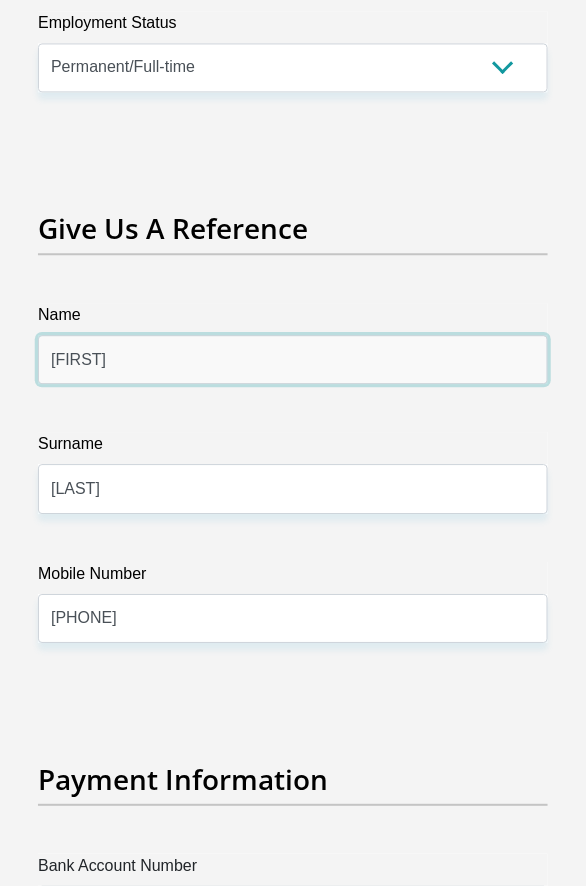 click on "Dirk" at bounding box center (293, 359) 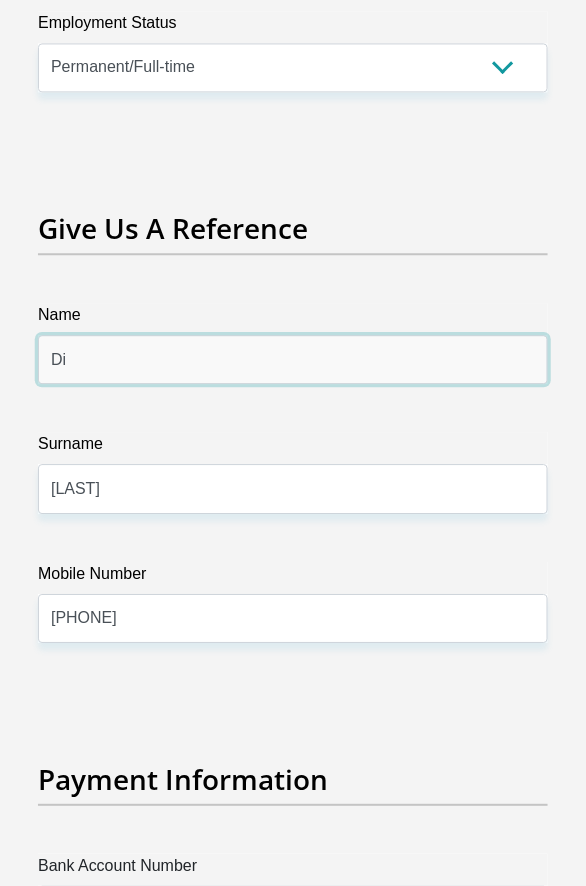 type on "D" 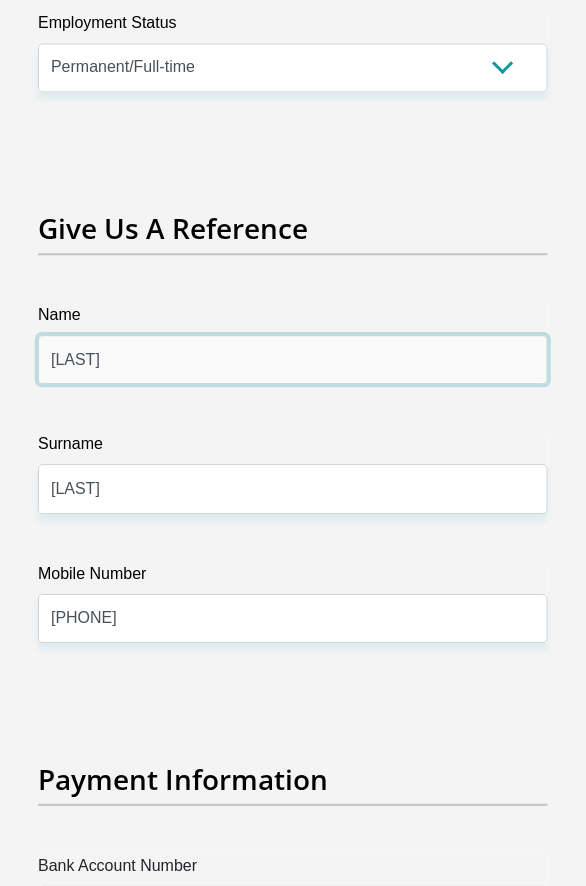 type on "Marx" 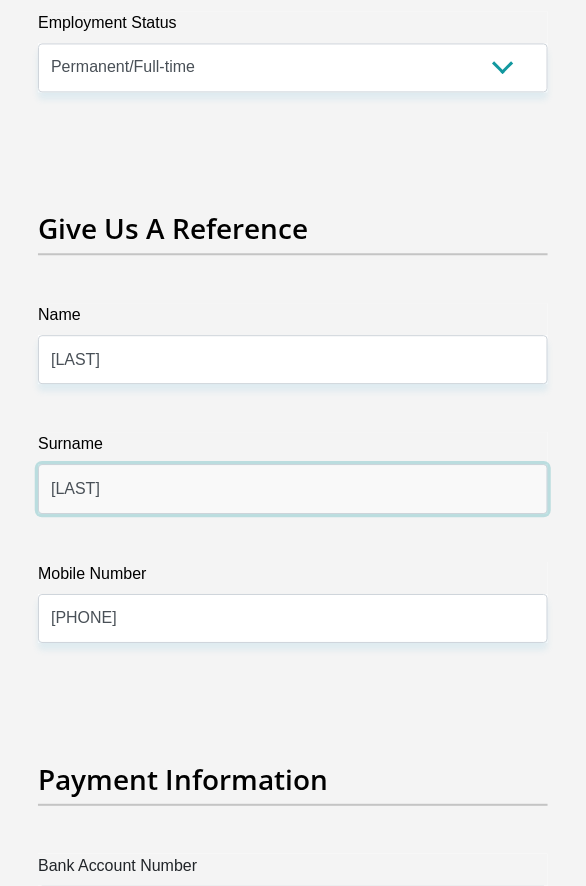 click on "Roodt" at bounding box center [293, 488] 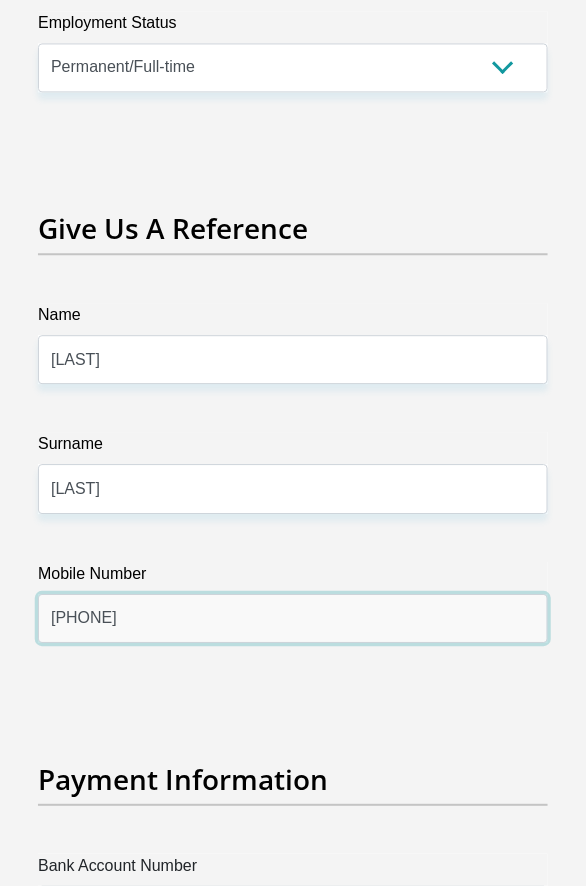 click on "0661491725" at bounding box center [293, 618] 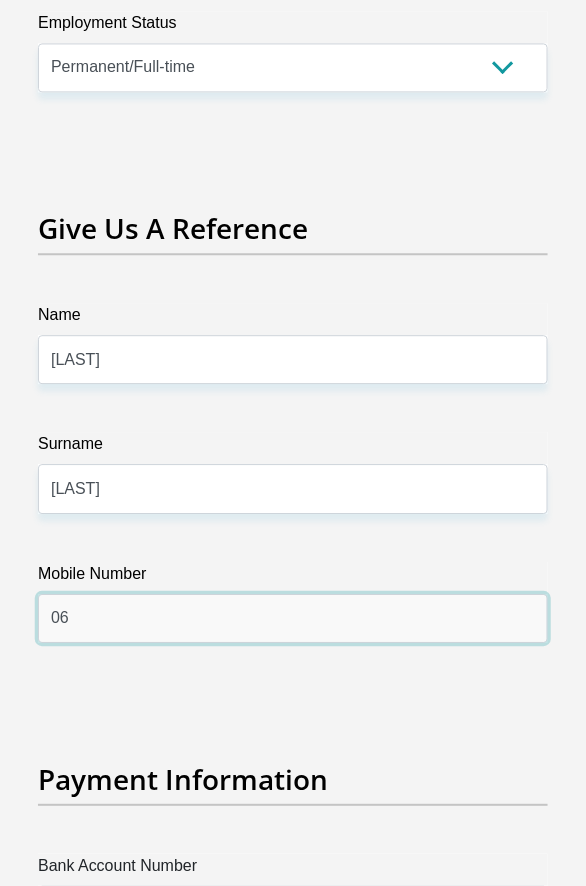 type on "0" 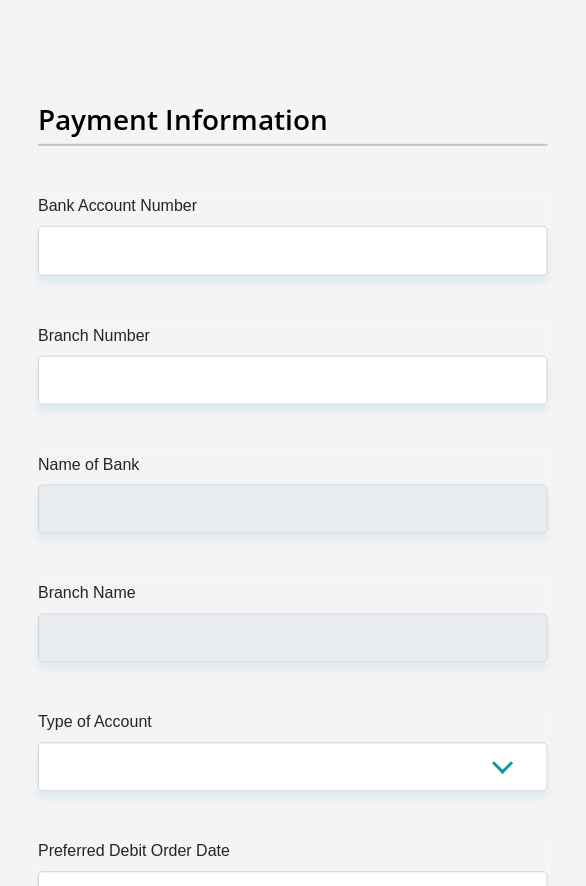 scroll, scrollTop: 7333, scrollLeft: 0, axis: vertical 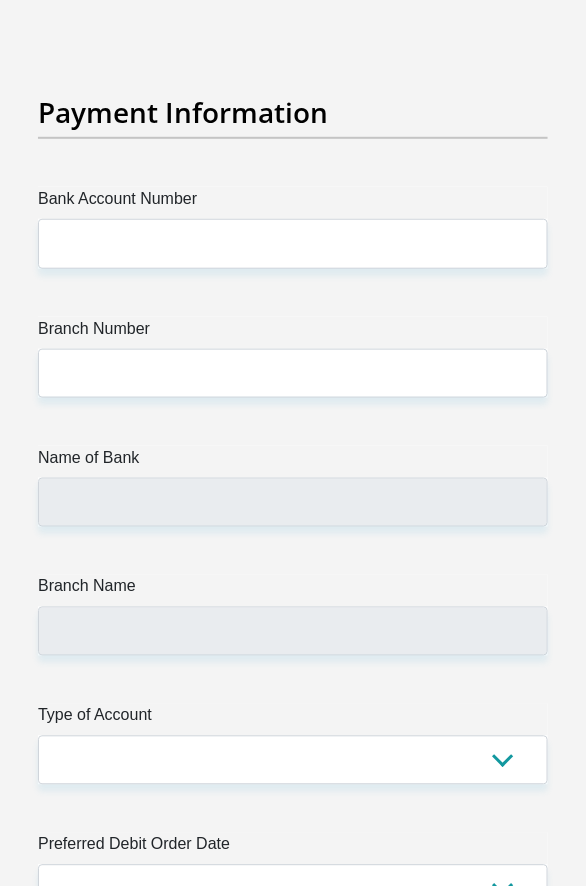 type on "0797019946" 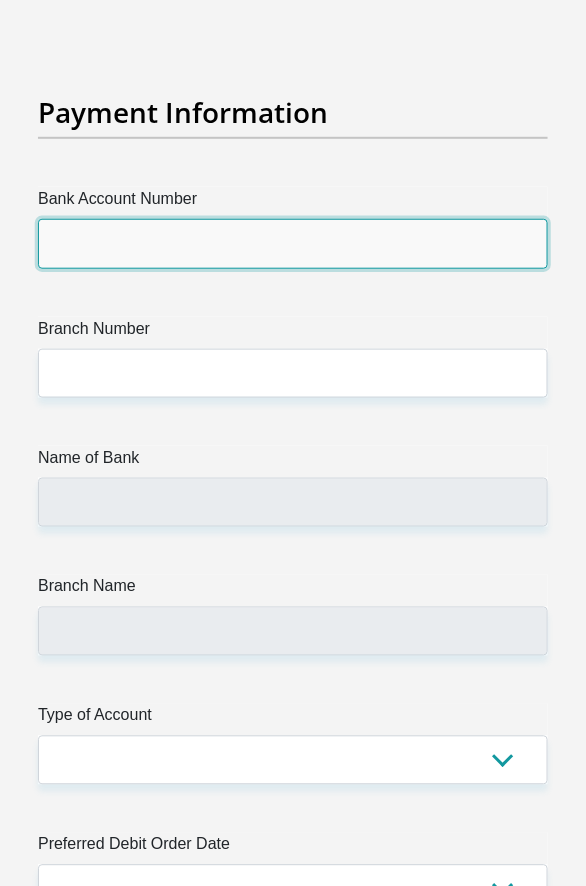 click on "Bank Account Number" at bounding box center (293, 243) 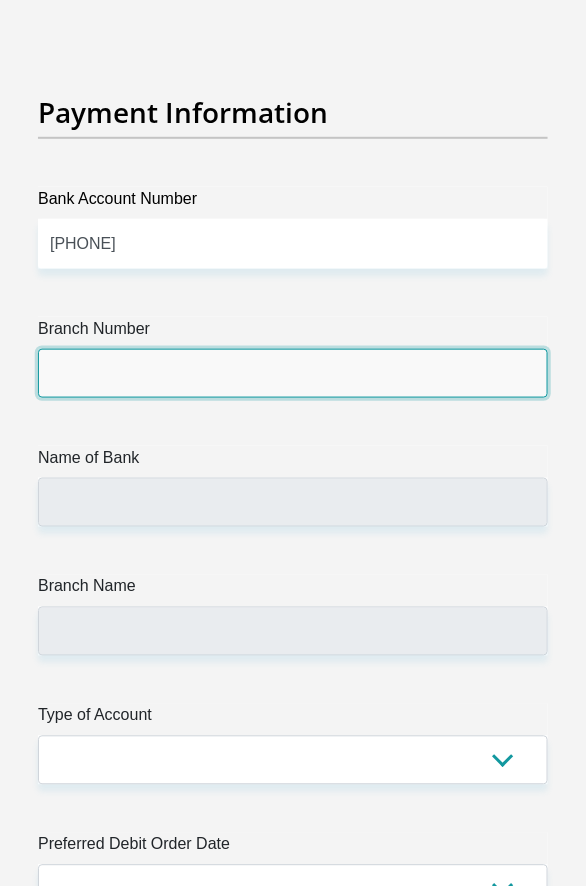 click on "Branch Number" at bounding box center [293, 373] 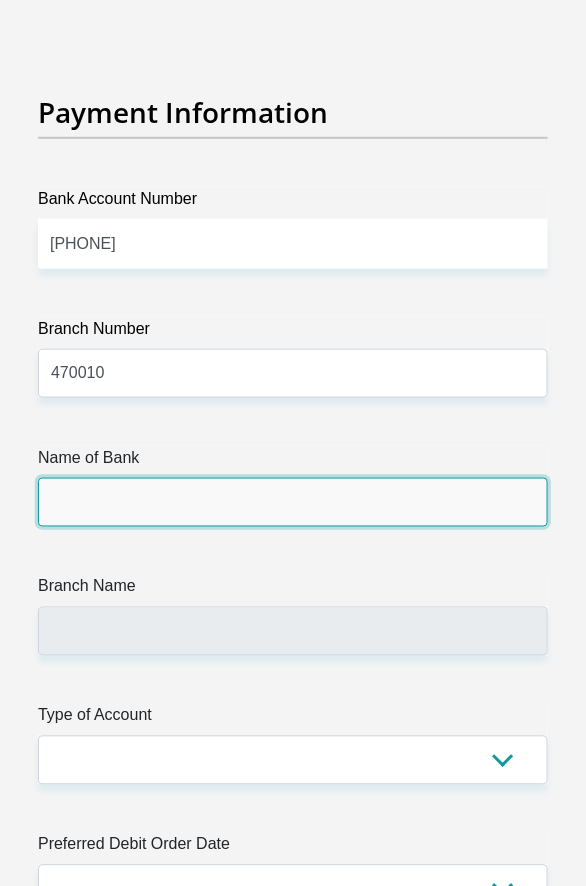 click on "Name of Bank" at bounding box center (293, 502) 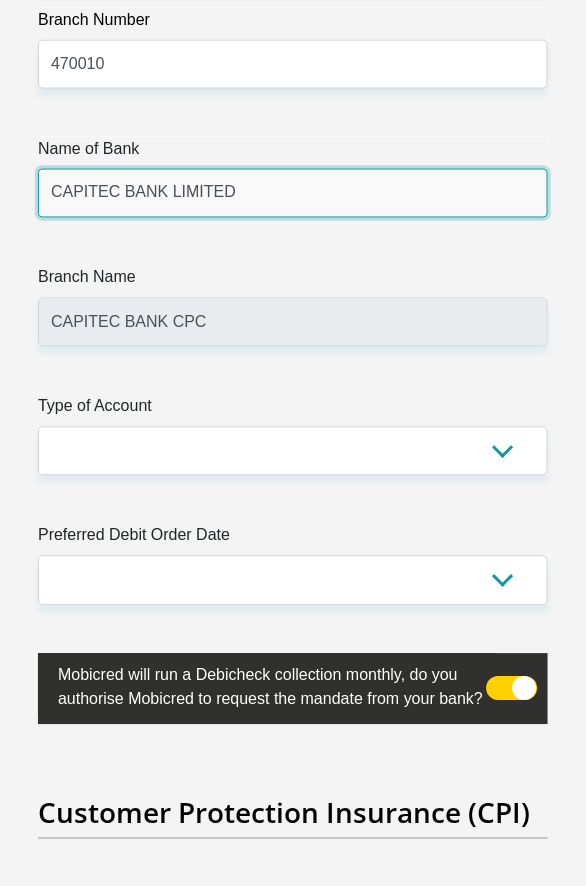 scroll, scrollTop: 7666, scrollLeft: 0, axis: vertical 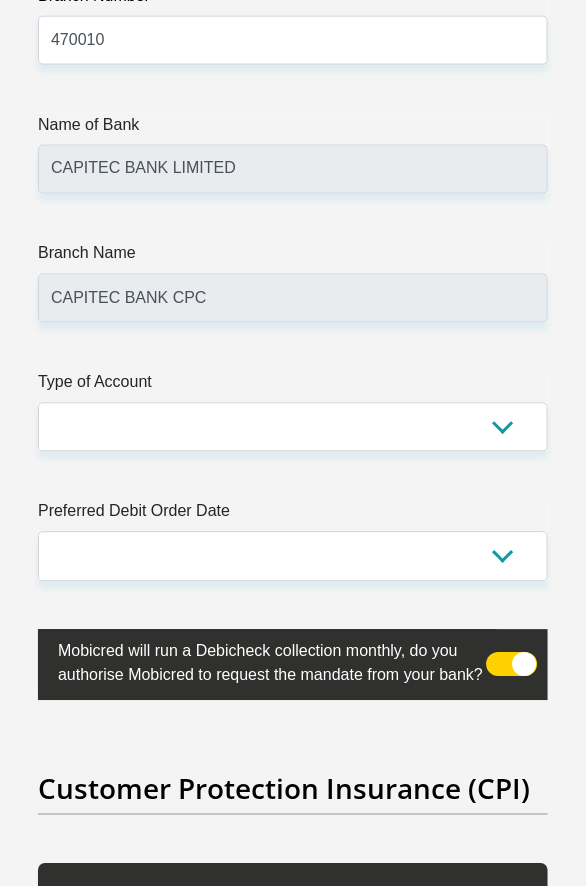 click on "Type of Account" at bounding box center [293, 387] 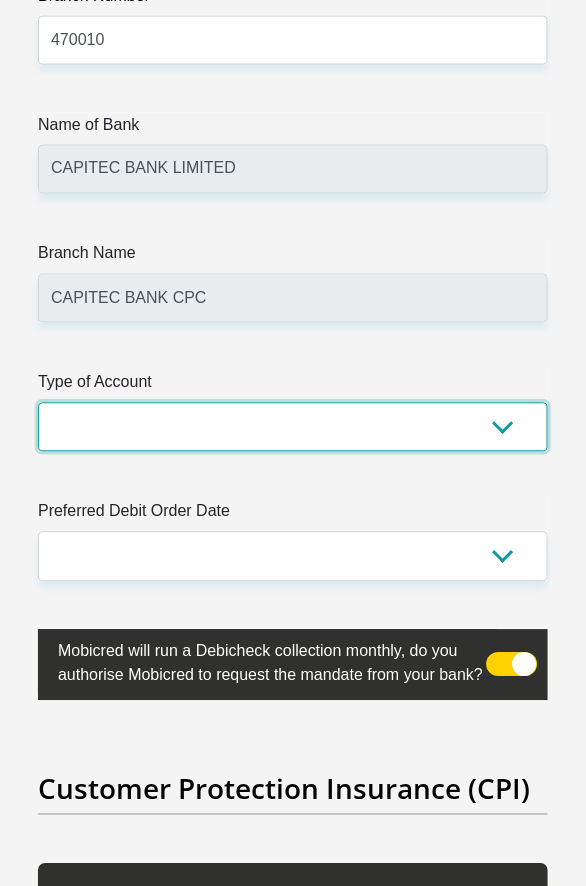 click on "Cheque
Savings" at bounding box center [293, 427] 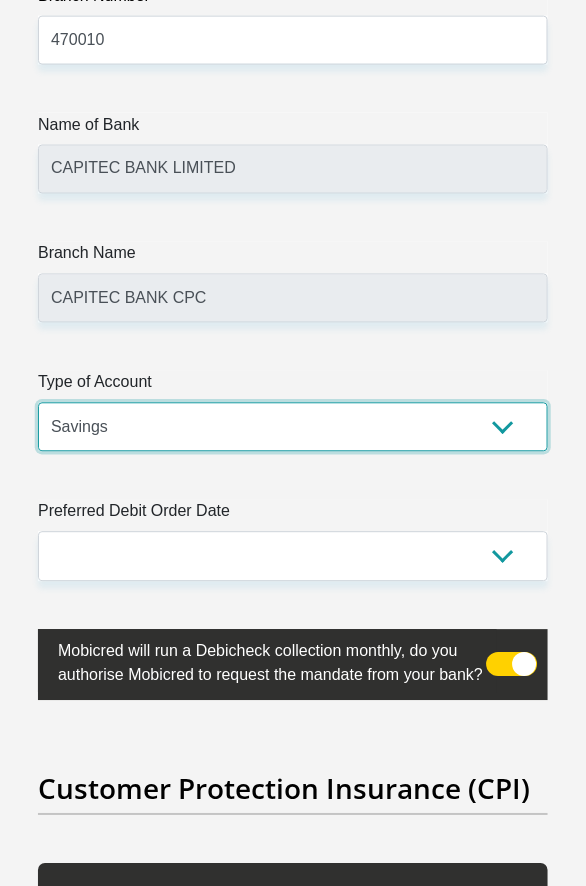 click on "Cheque
Savings" at bounding box center (293, 427) 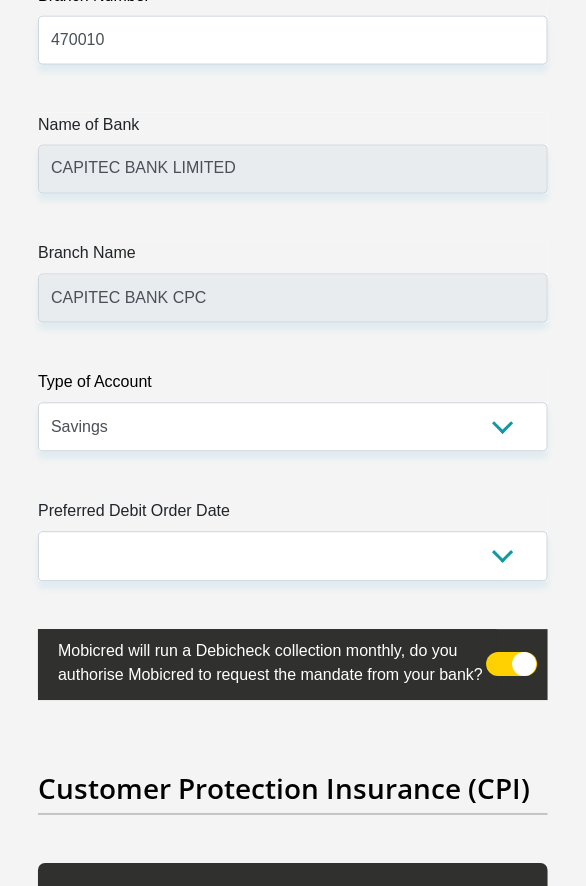 click on "Preferred Debit Order Date" at bounding box center [293, 516] 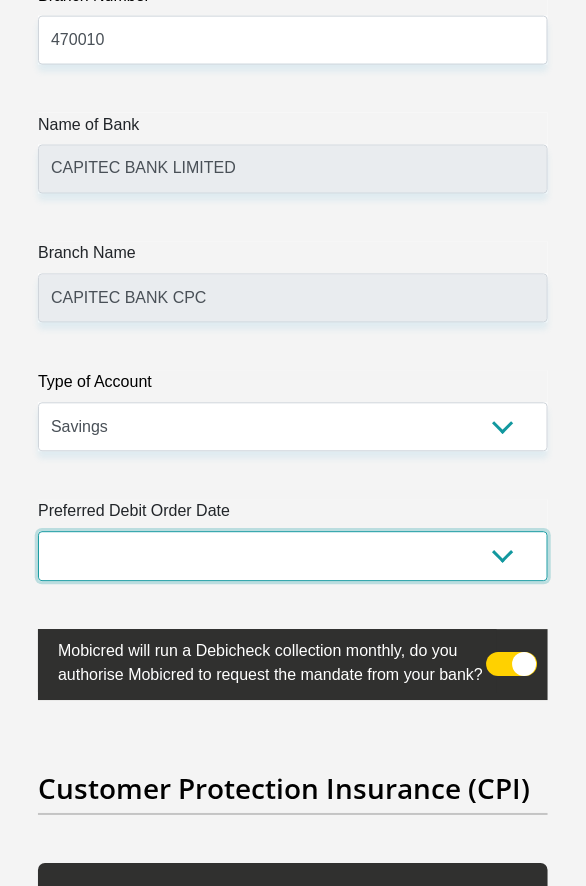click on "1st
2nd
3rd
4th
5th
7th
18th
19th
20th
21st
22nd
23rd
24th
25th
26th
27th
28th
29th
30th" at bounding box center (293, 556) 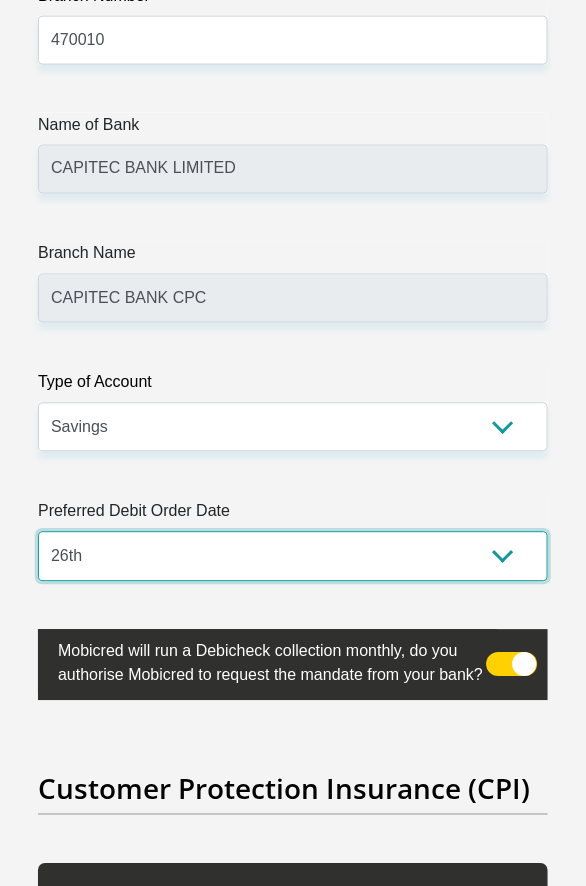 click on "1st
2nd
3rd
4th
5th
7th
18th
19th
20th
21st
22nd
23rd
24th
25th
26th
27th
28th
29th
30th" at bounding box center [293, 556] 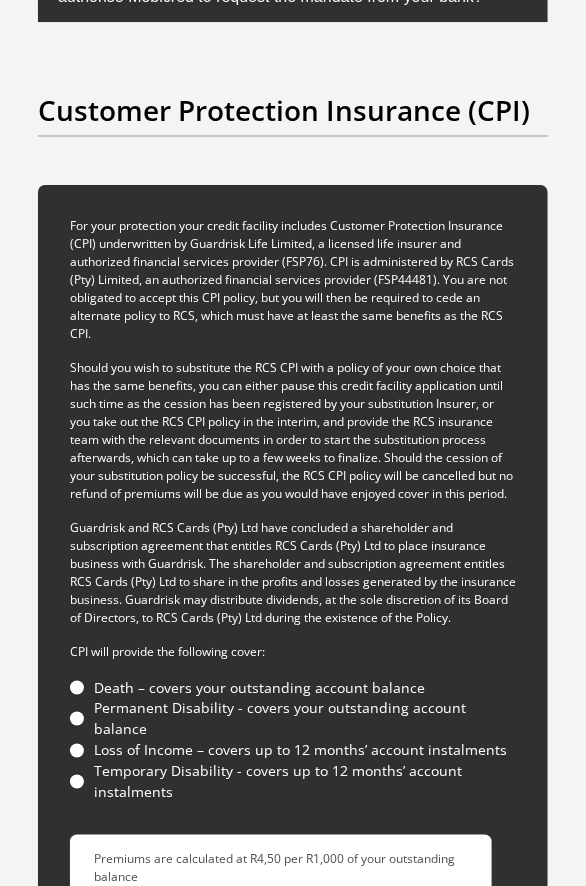 scroll, scrollTop: 8666, scrollLeft: 0, axis: vertical 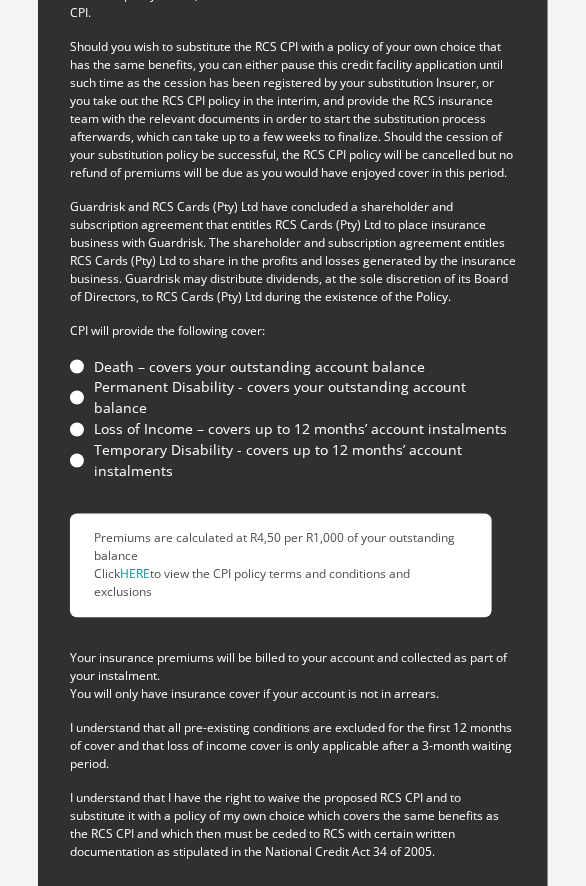 click on "Death – covers your outstanding account balance" at bounding box center [293, 366] 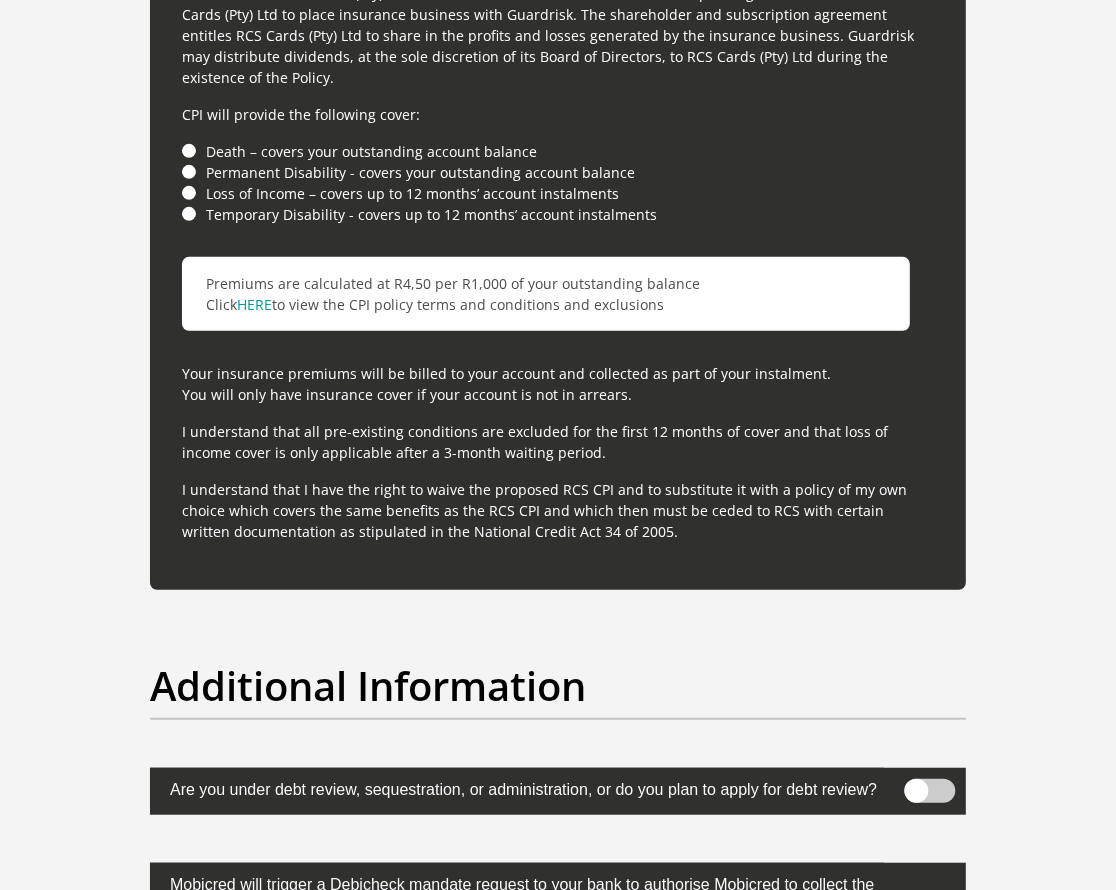 scroll, scrollTop: 6563, scrollLeft: 0, axis: vertical 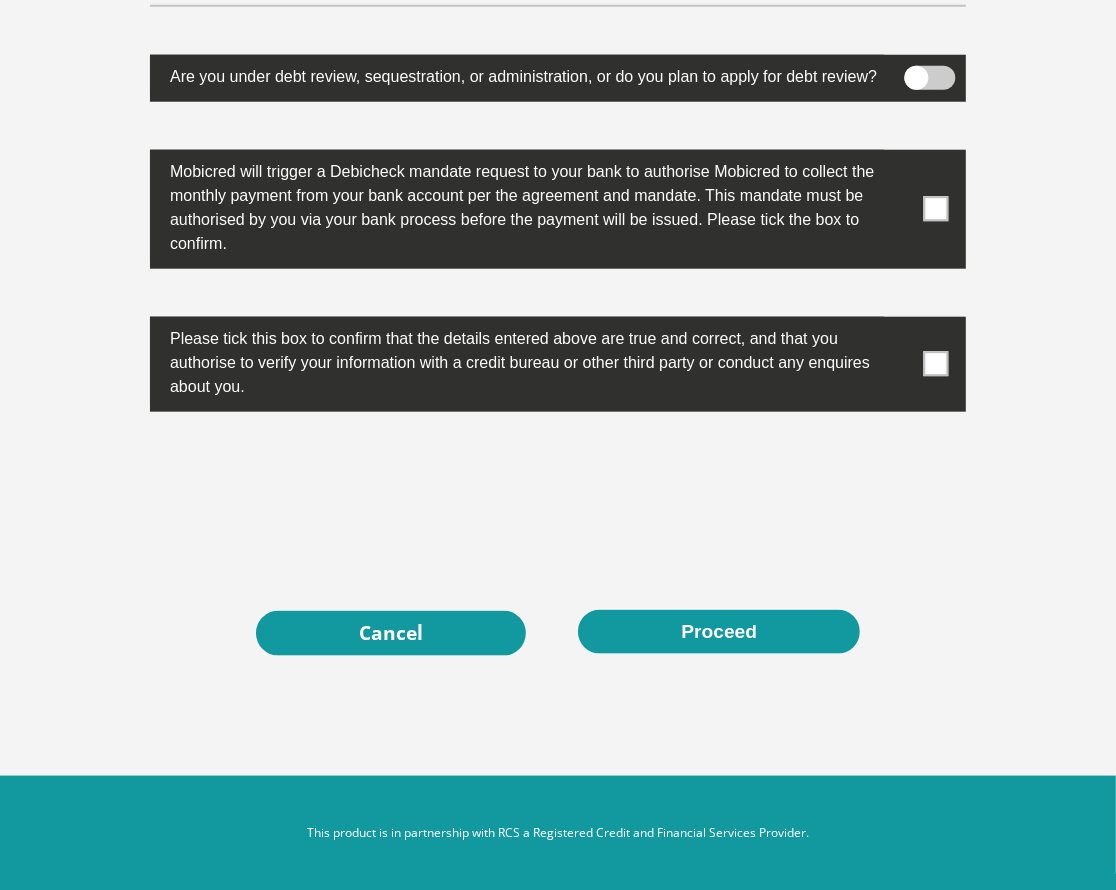 click at bounding box center [936, 209] 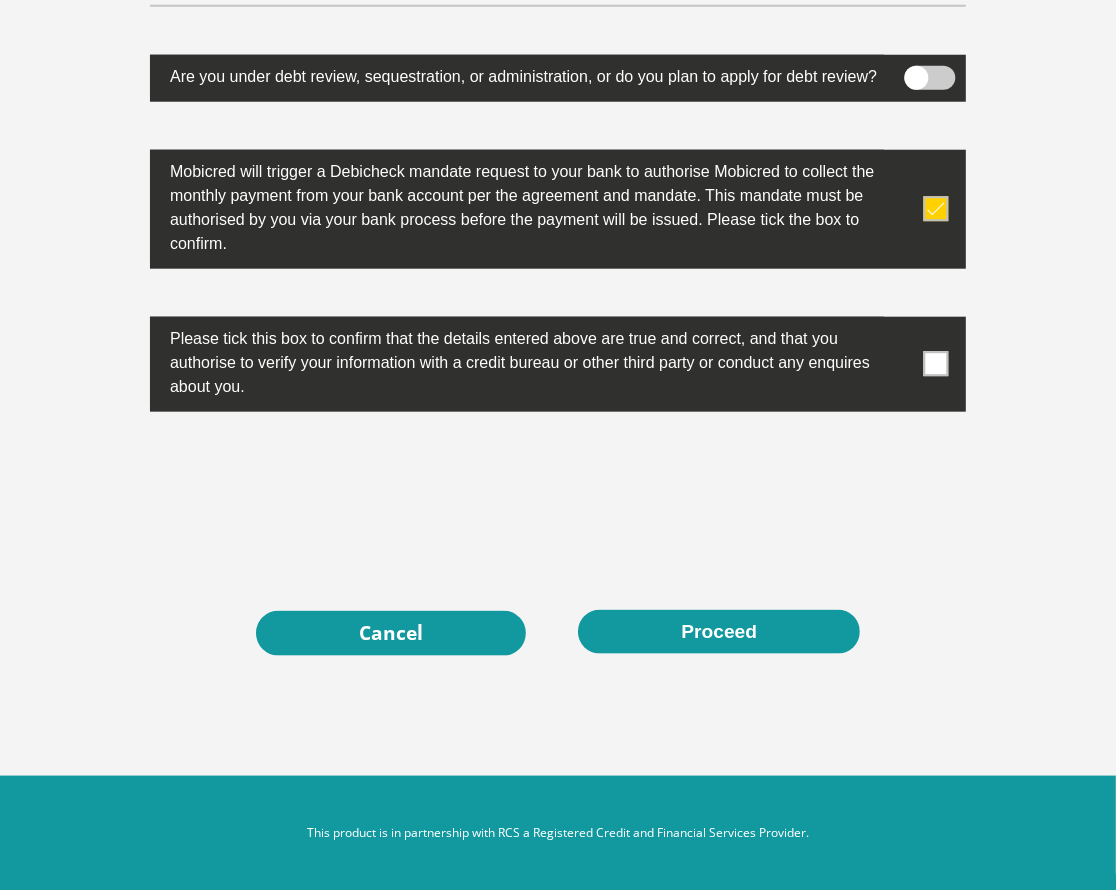 click at bounding box center (936, 364) 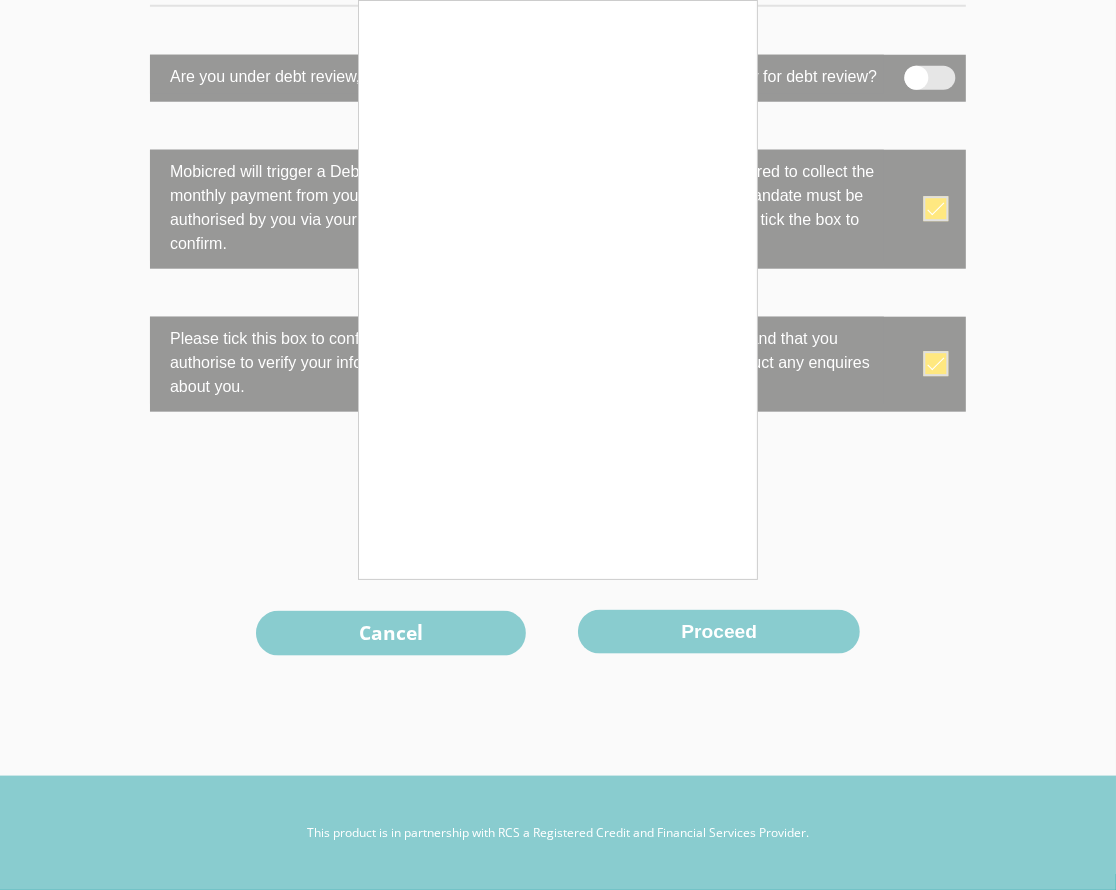 click at bounding box center [558, 445] 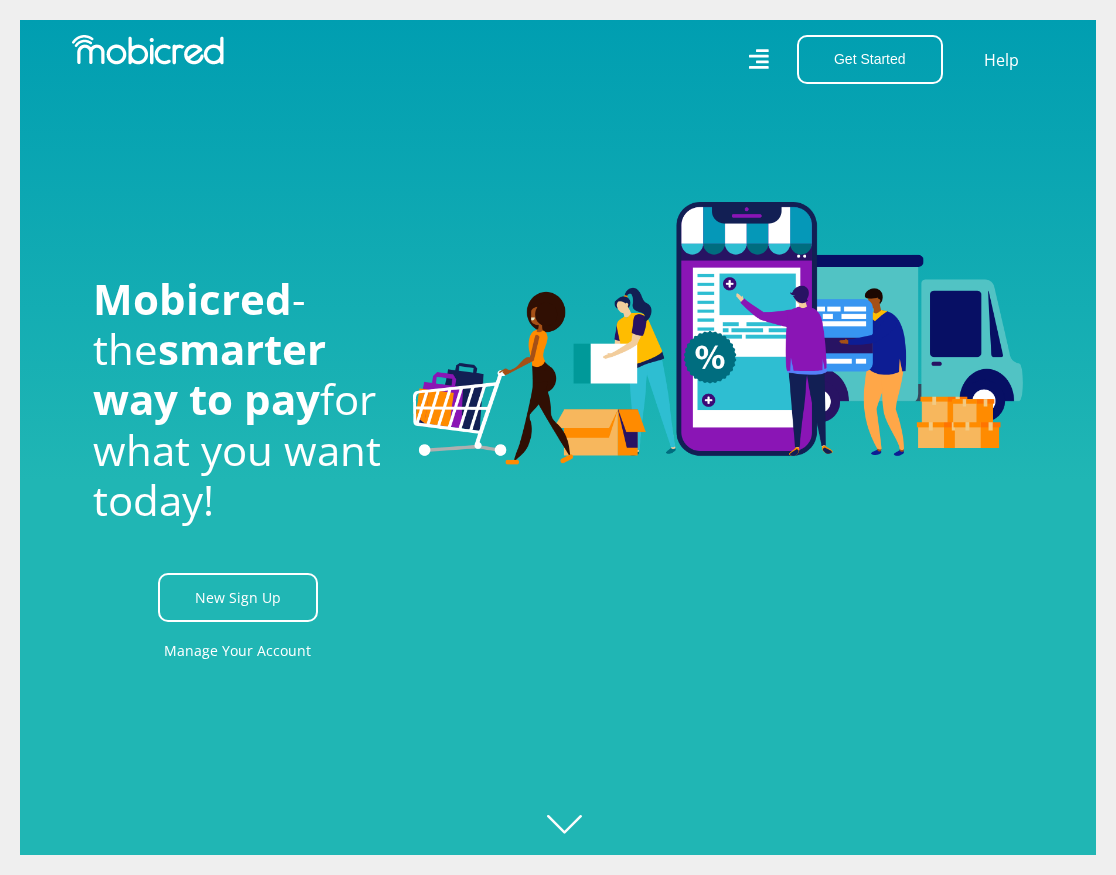 scroll, scrollTop: 0, scrollLeft: 0, axis: both 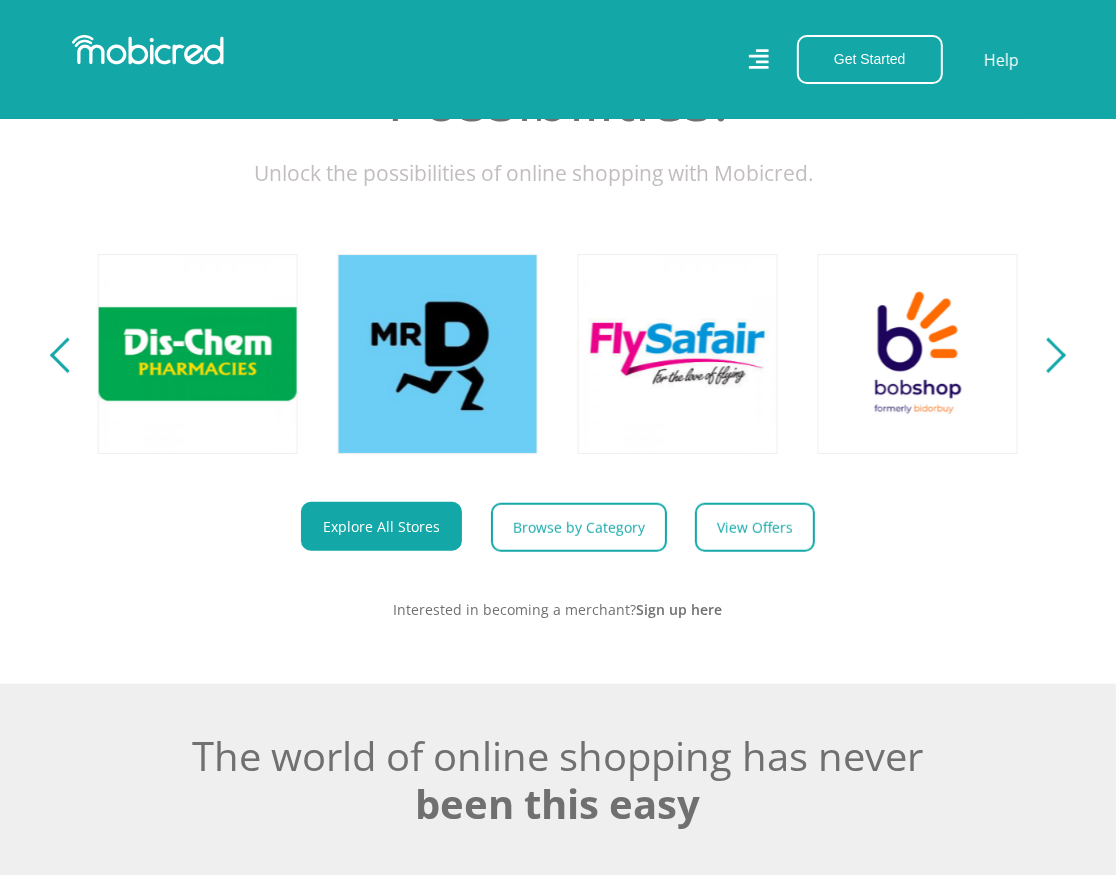 click at bounding box center (1048, 355) 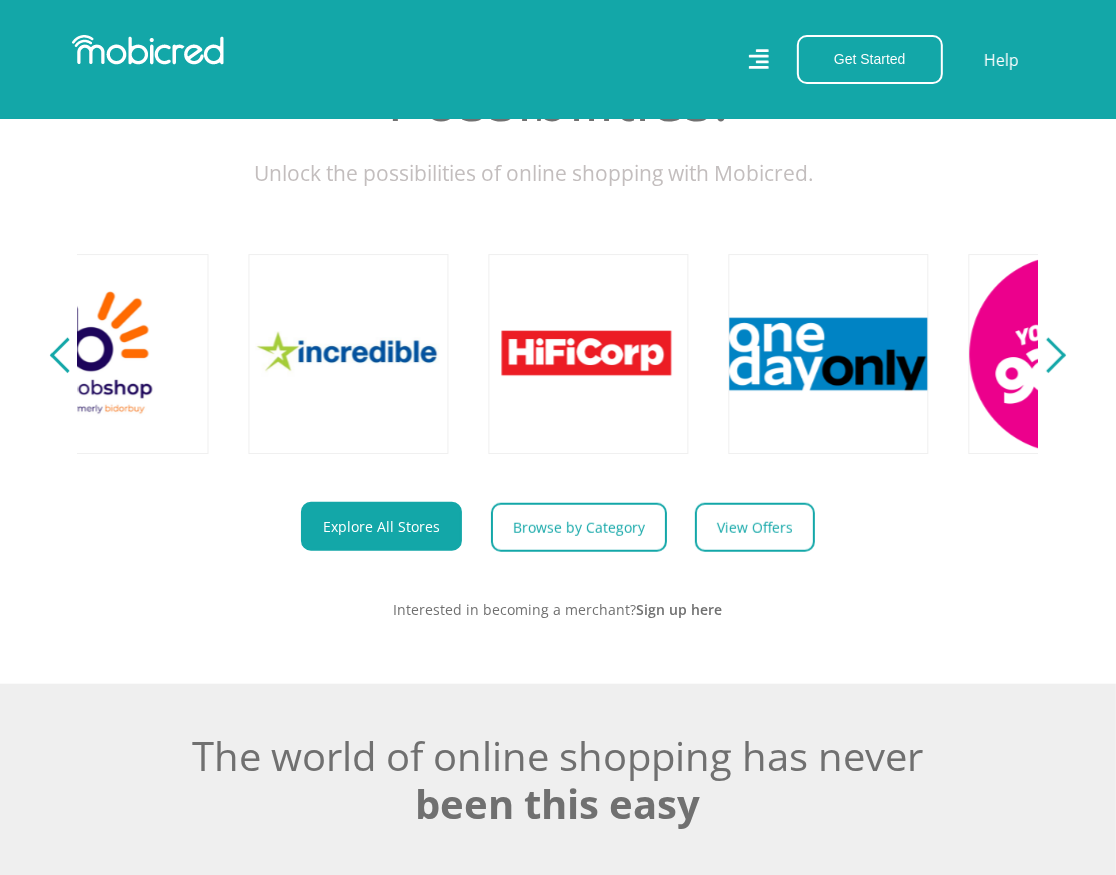 click at bounding box center (1048, 355) 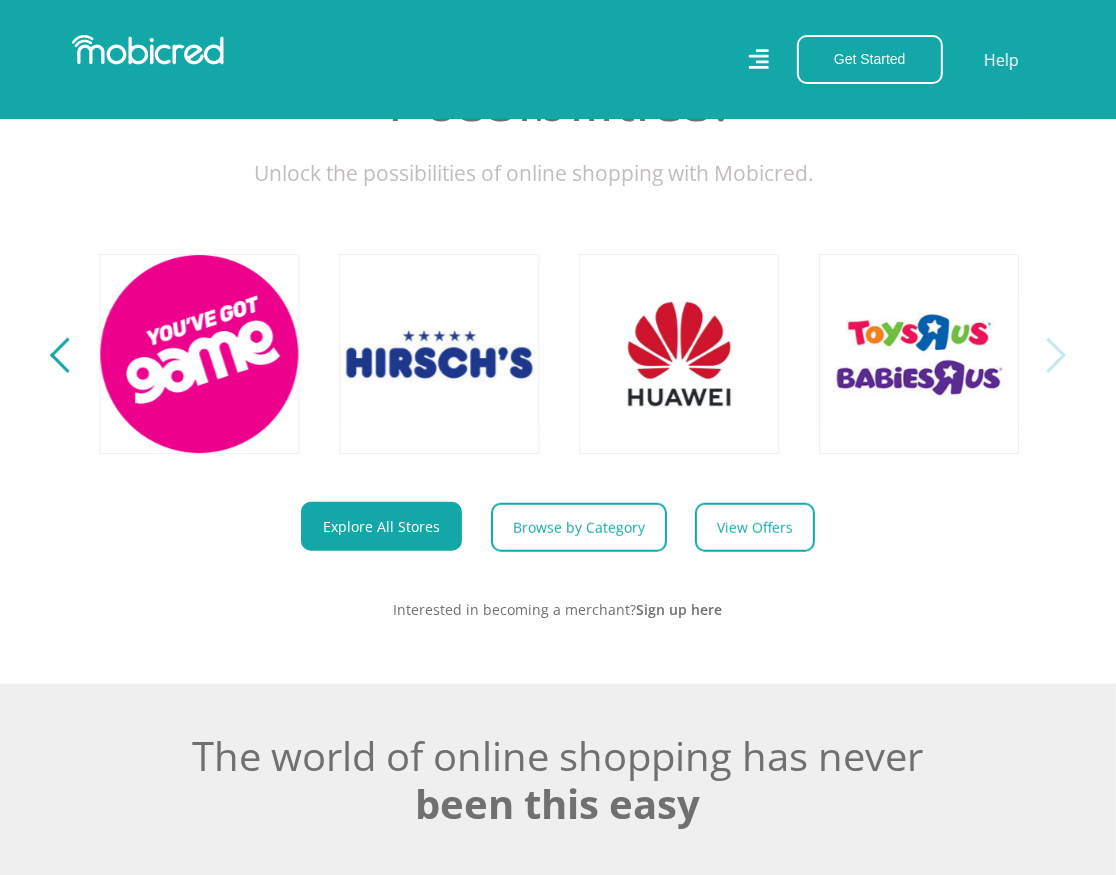 scroll, scrollTop: 0, scrollLeft: 3839, axis: horizontal 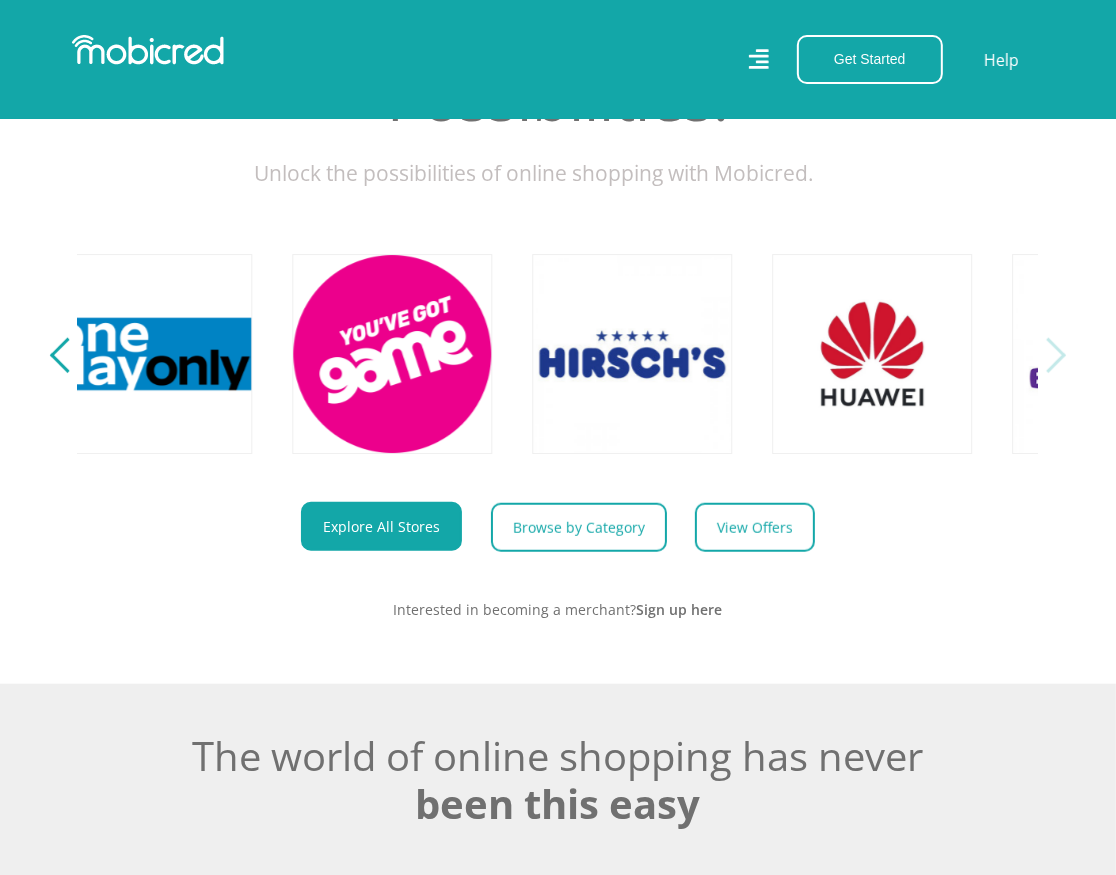 click at bounding box center (67, 355) 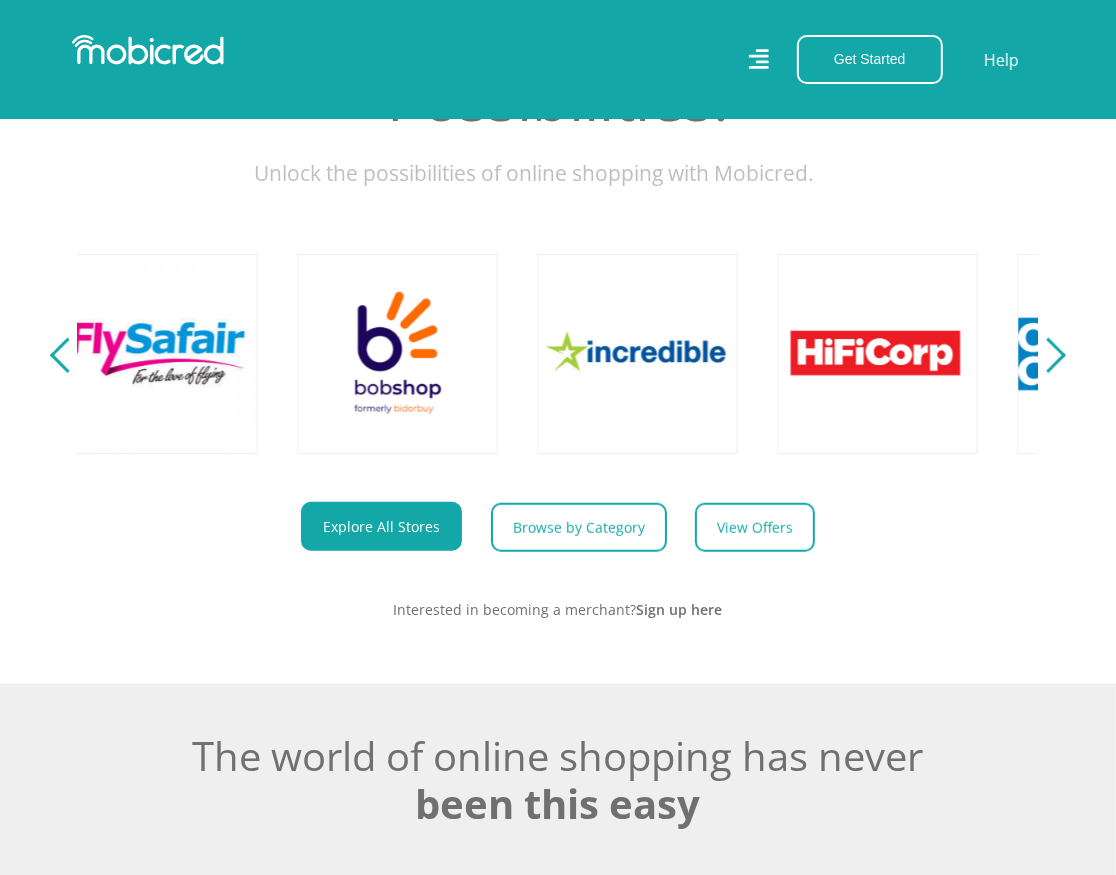 click at bounding box center [67, 355] 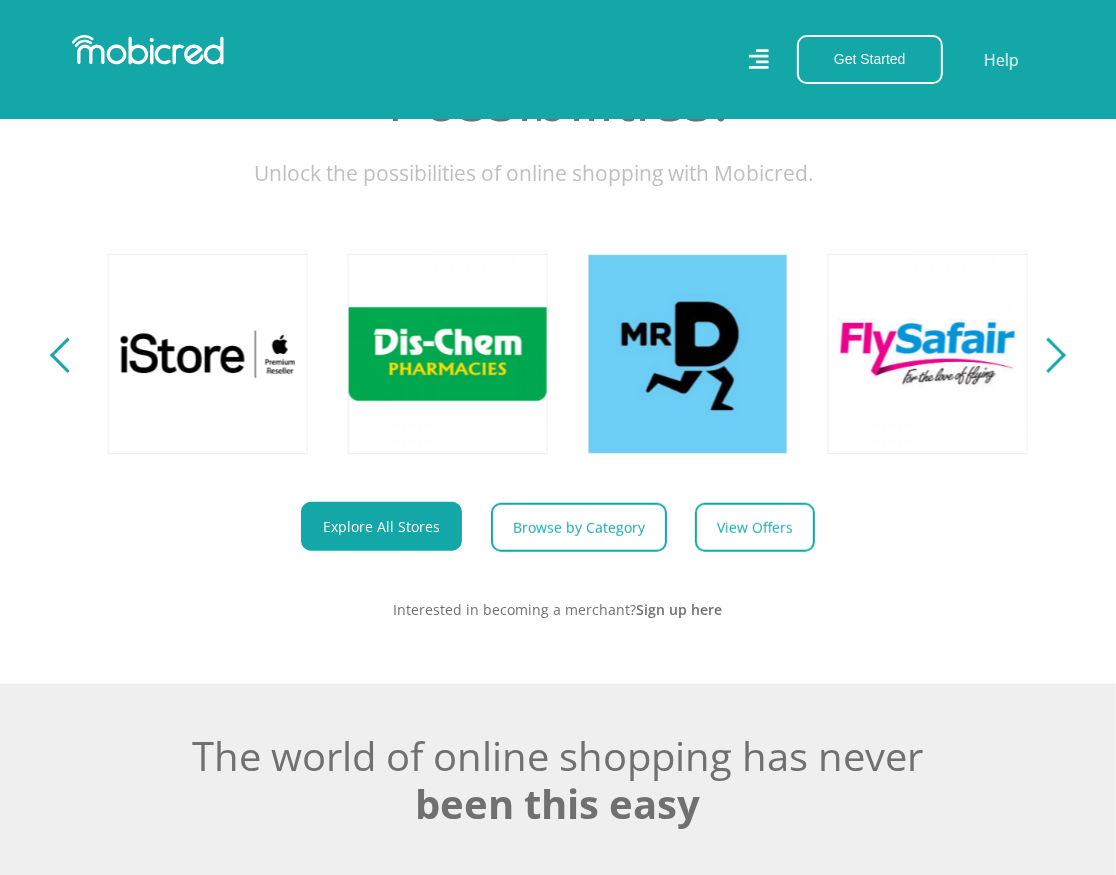click at bounding box center [67, 355] 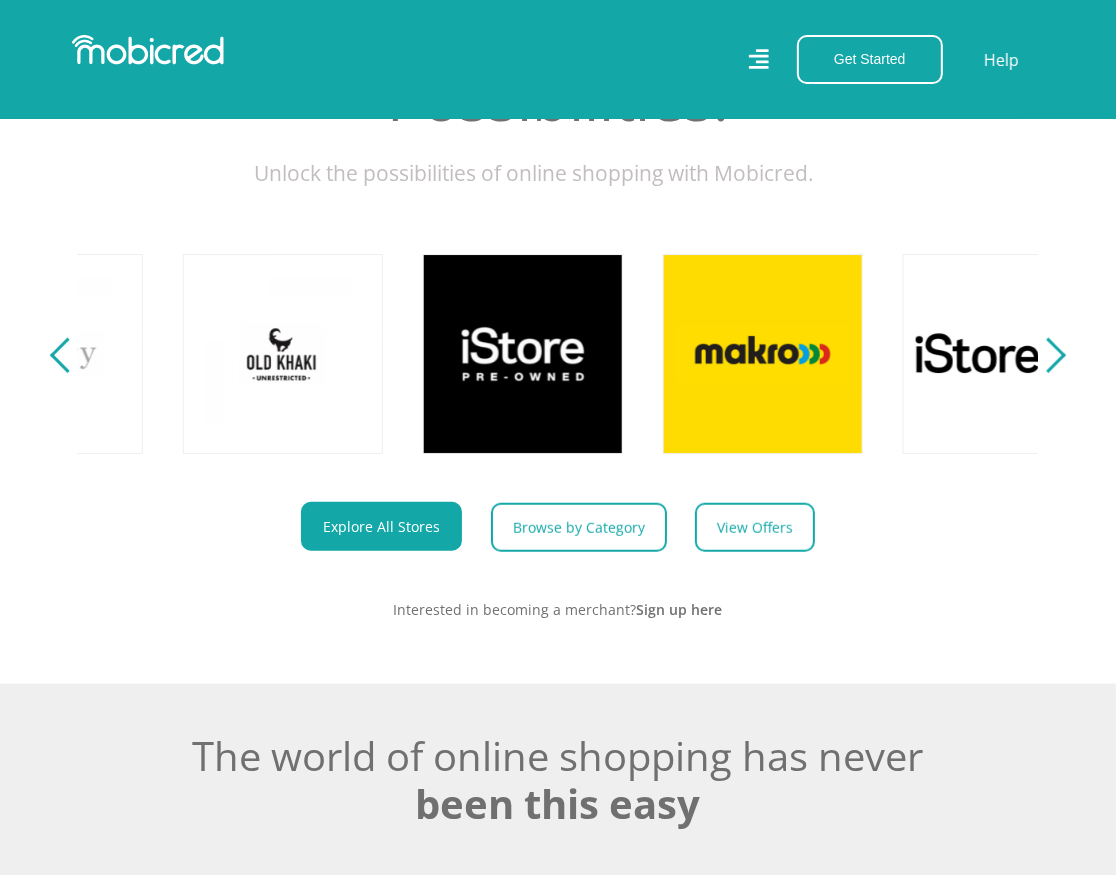 click at bounding box center (67, 355) 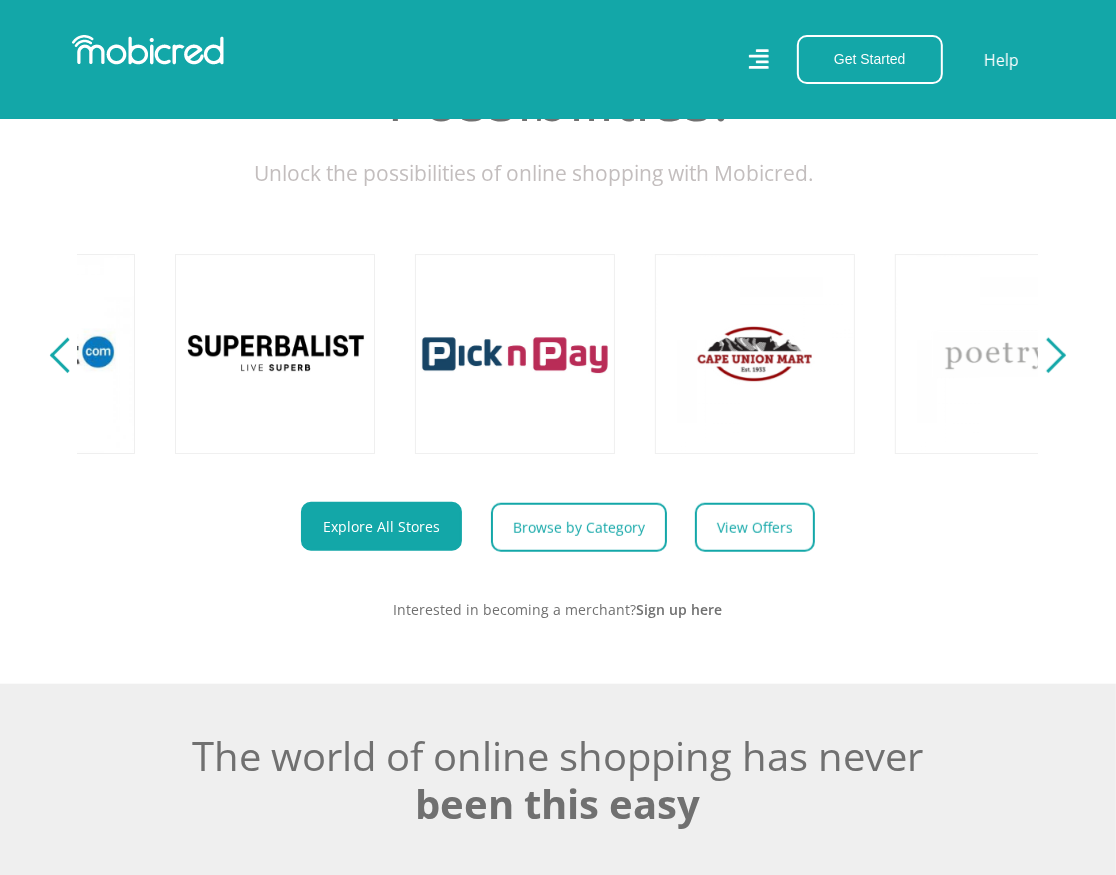 scroll, scrollTop: 0, scrollLeft: 0, axis: both 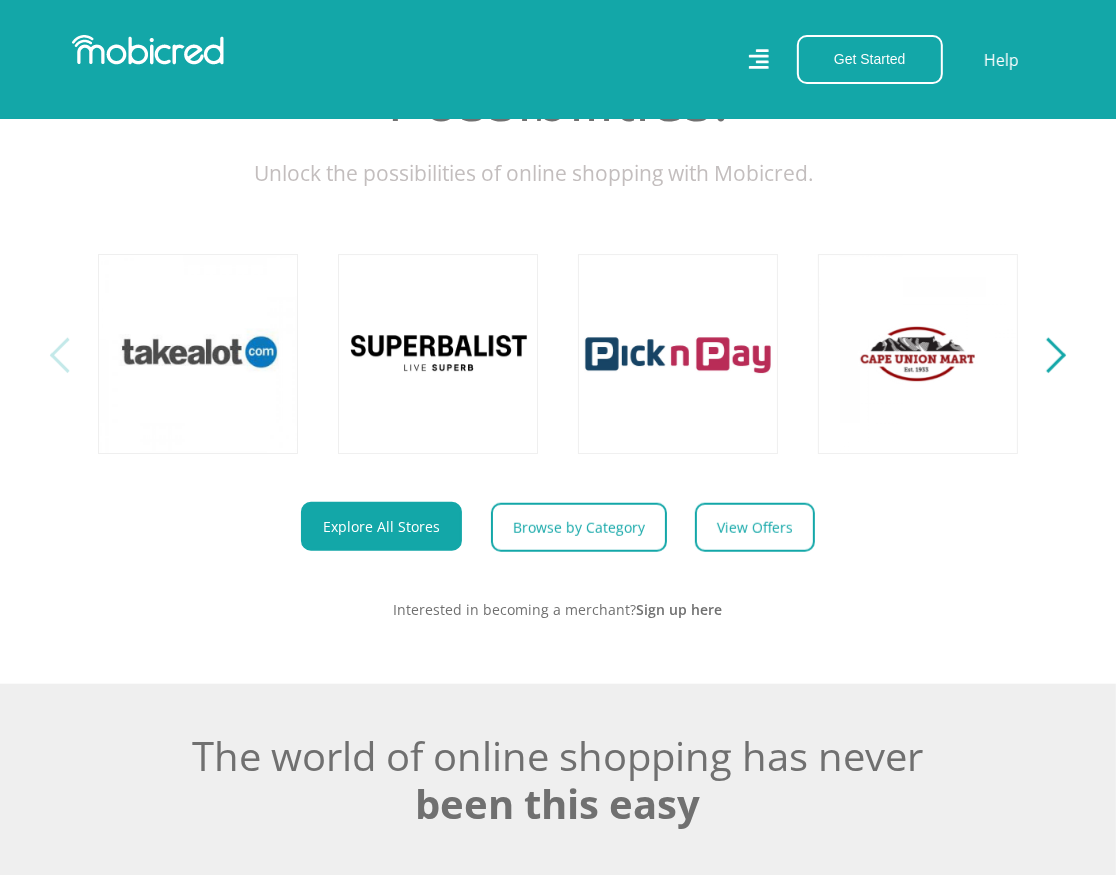 click at bounding box center (67, 355) 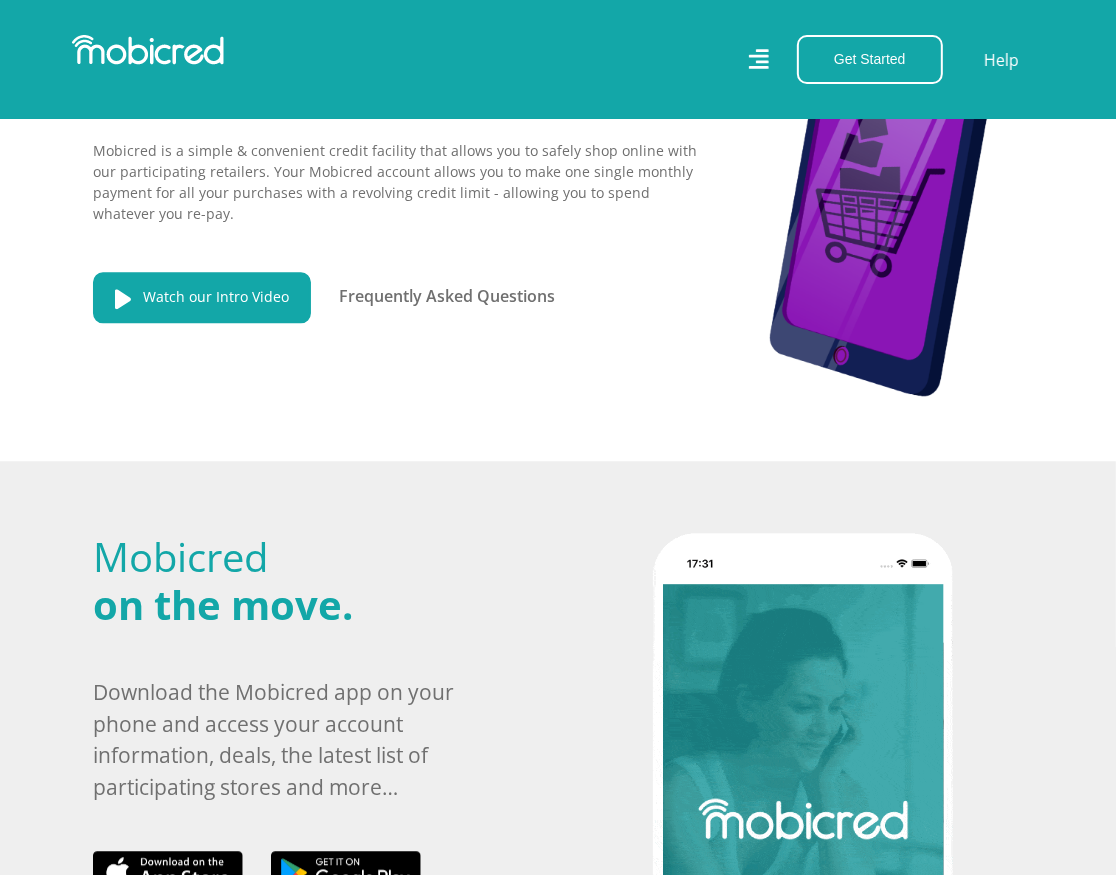 scroll, scrollTop: 2436, scrollLeft: 0, axis: vertical 